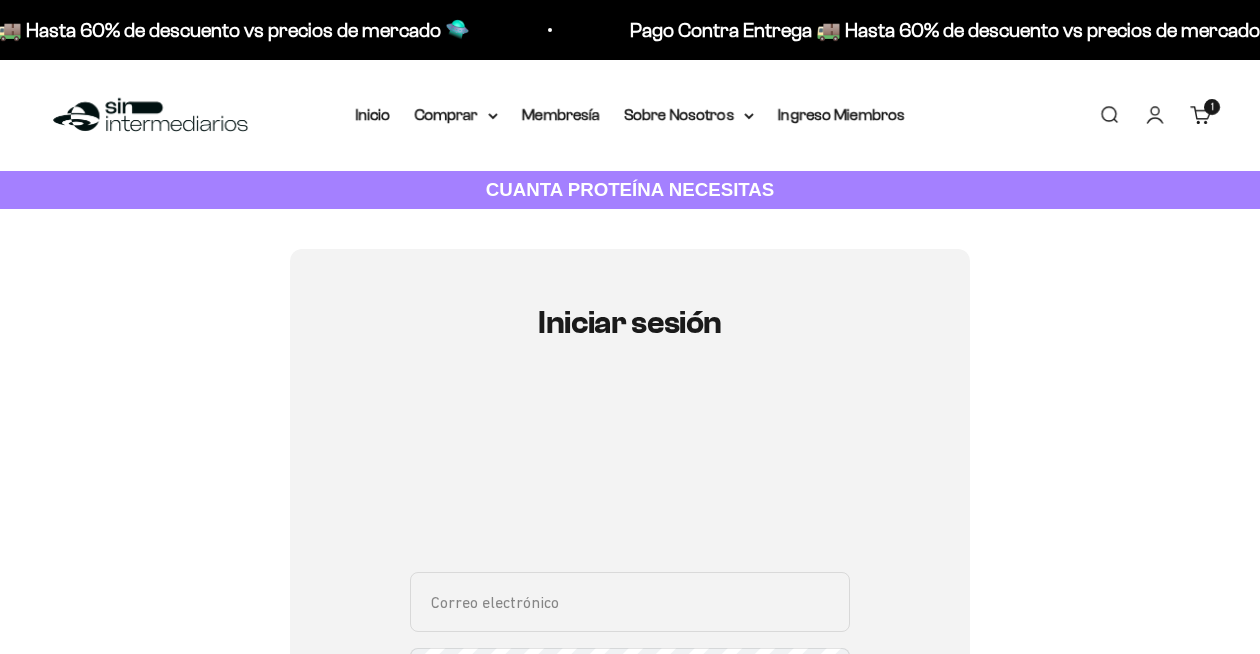 scroll, scrollTop: 153, scrollLeft: 0, axis: vertical 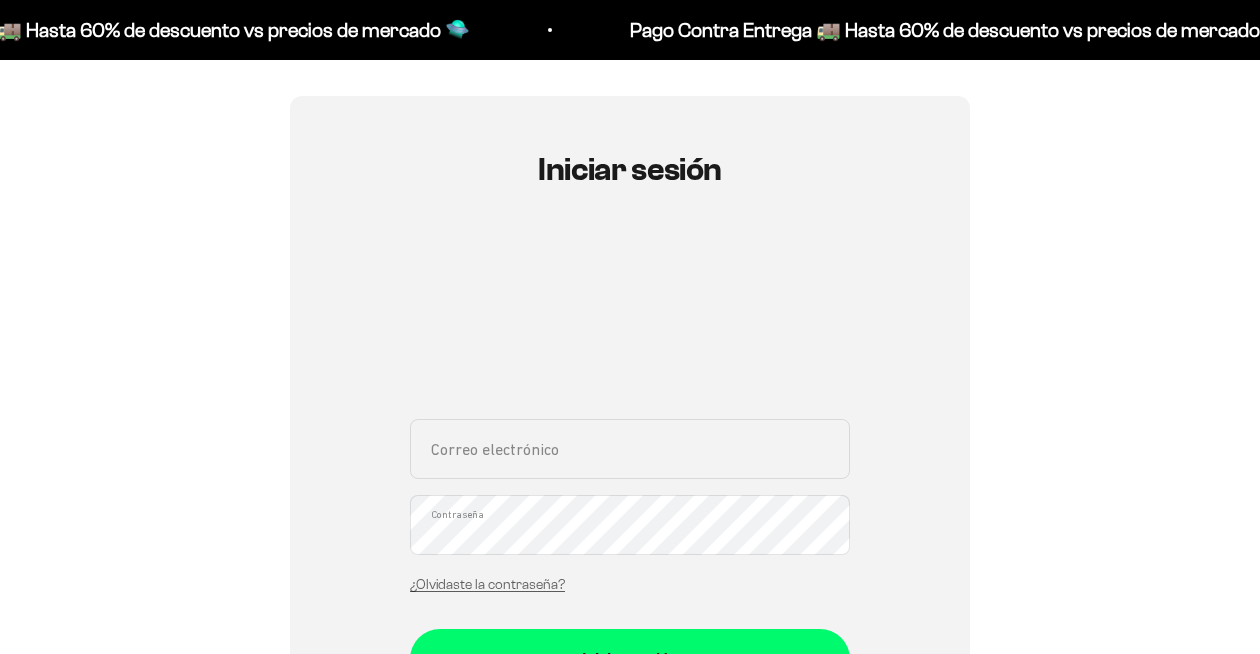 click on "Correo electrónico" at bounding box center (630, 449) 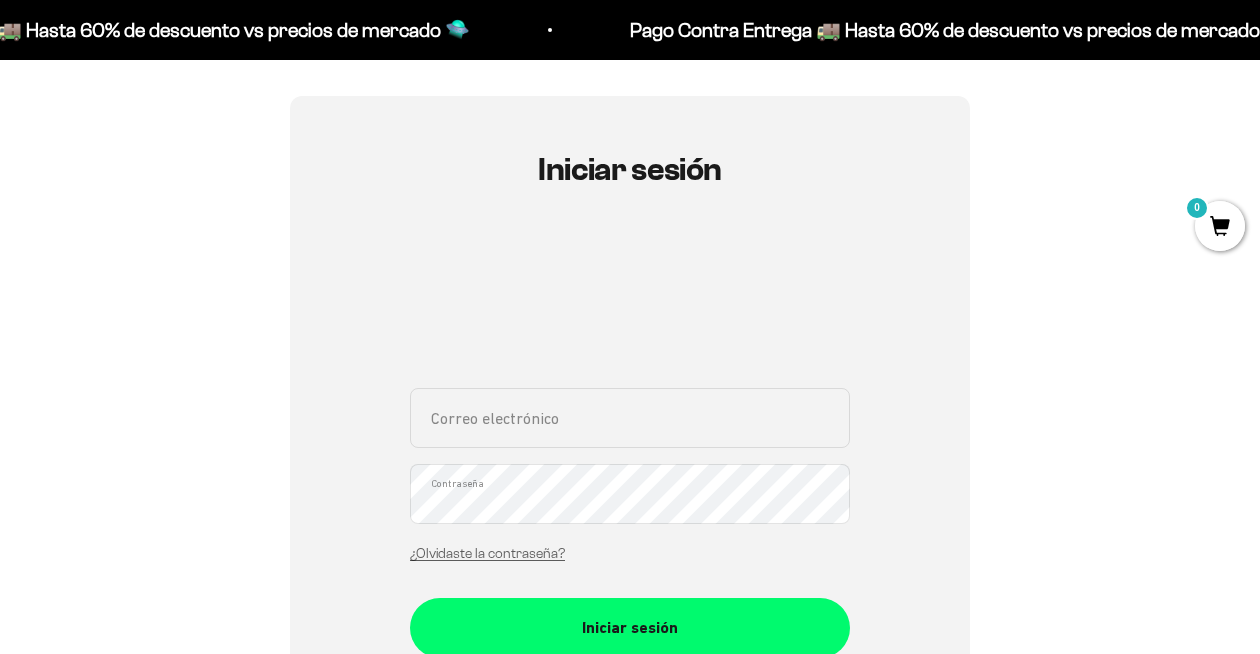 type on "[EMAIL_ADDRESS][DOMAIN_NAME]" 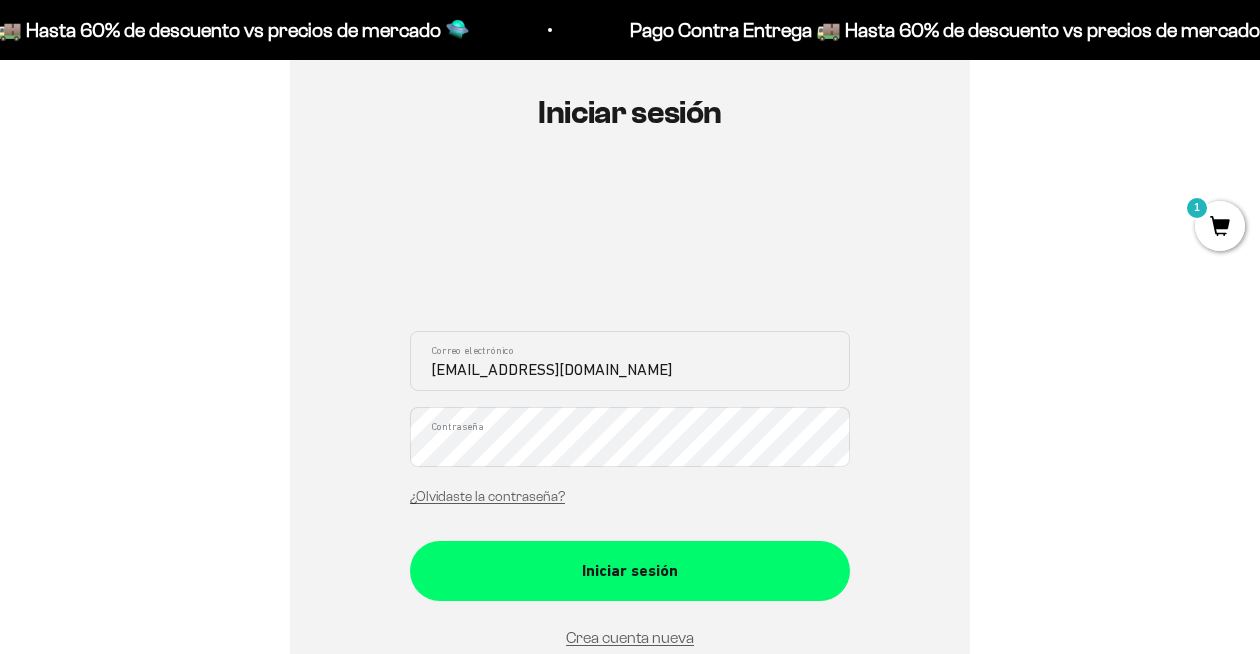 scroll, scrollTop: 234, scrollLeft: 0, axis: vertical 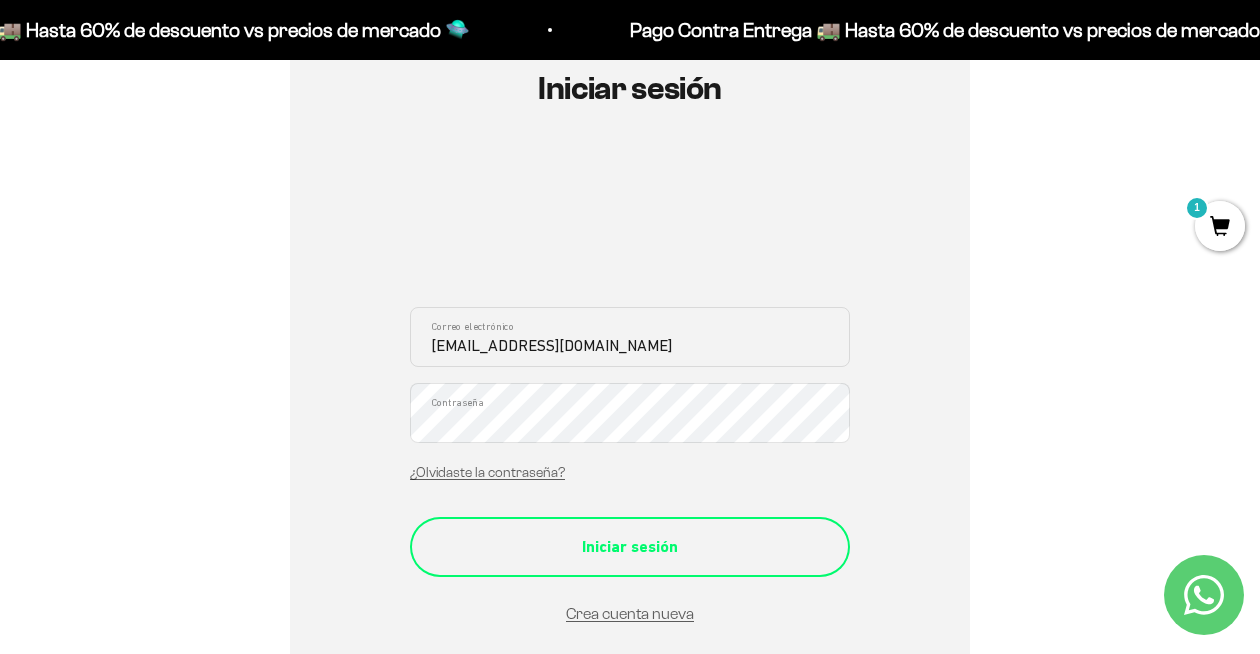 click on "Iniciar sesión" at bounding box center (630, 547) 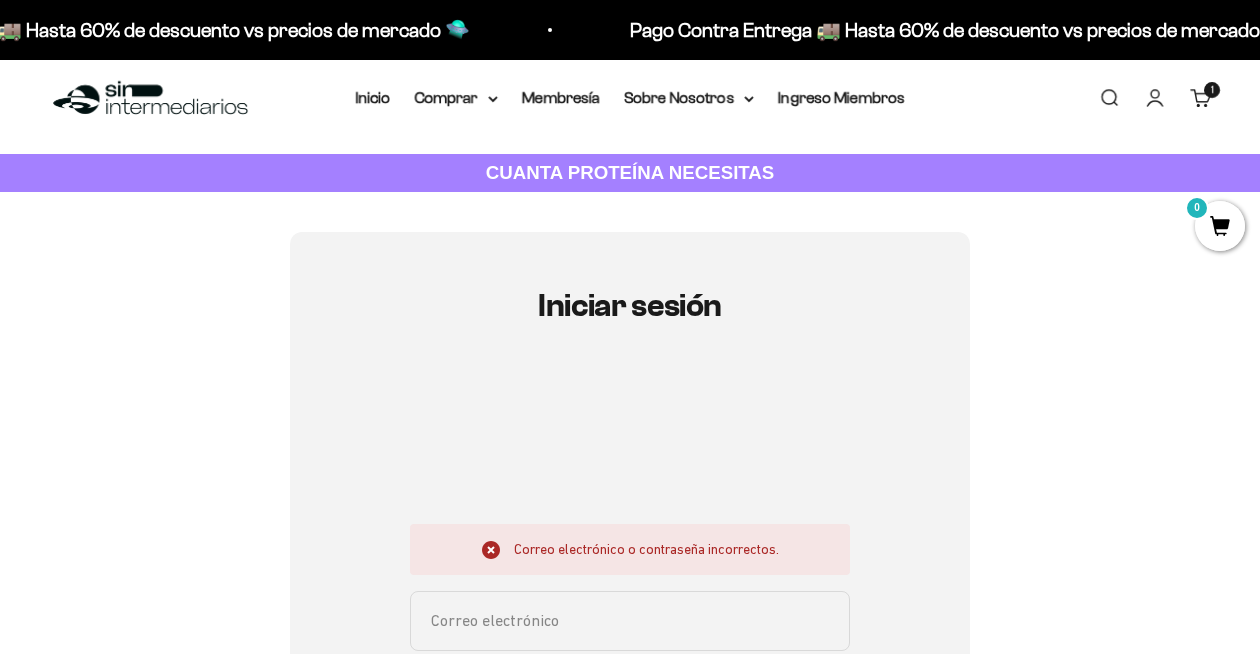 scroll, scrollTop: 249, scrollLeft: 0, axis: vertical 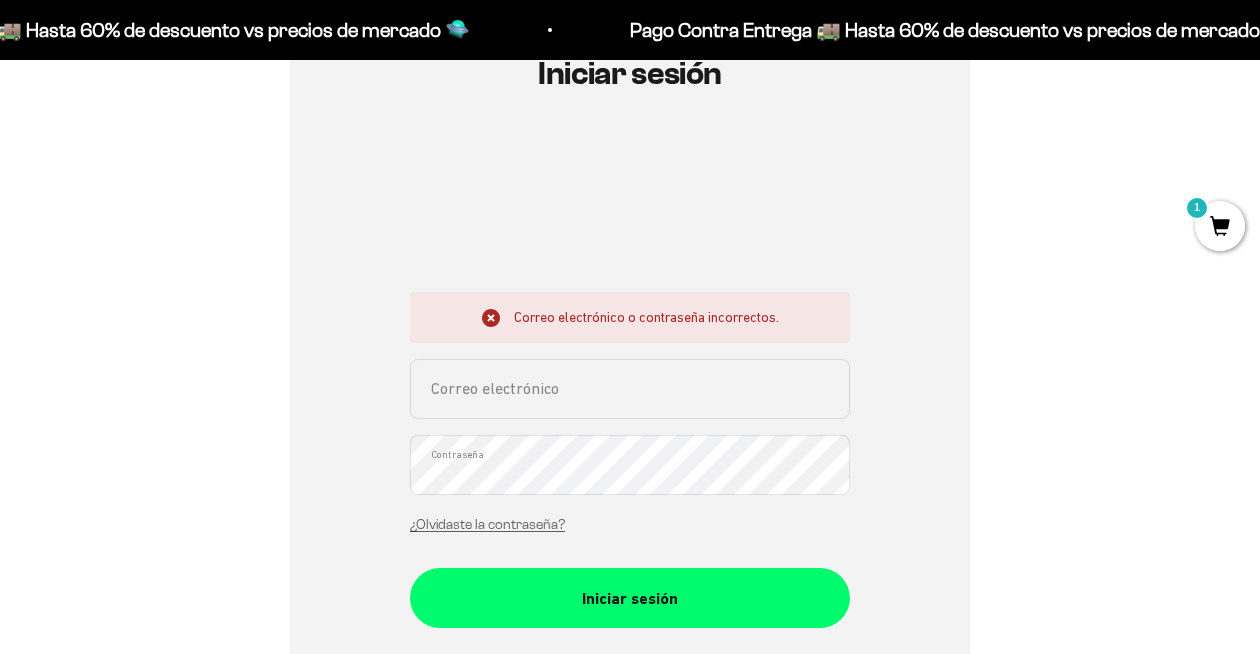 click on "Correo electrónico" at bounding box center [630, 389] 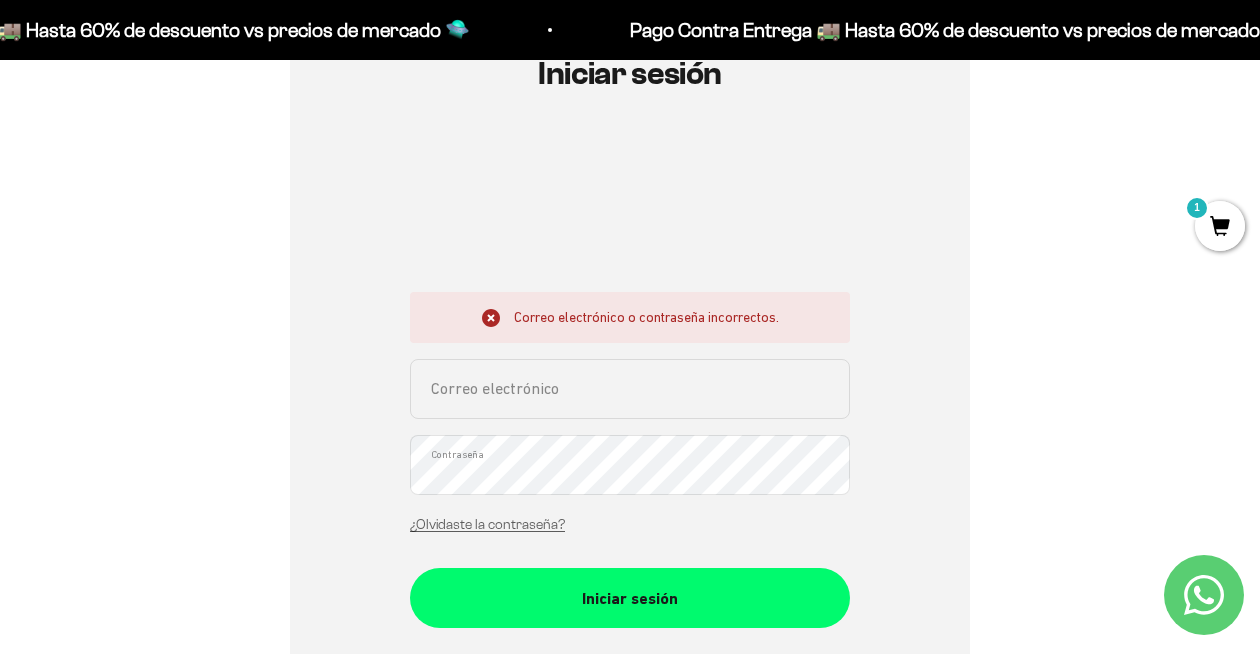 type on "sergioandresmadrigal@gmail.com" 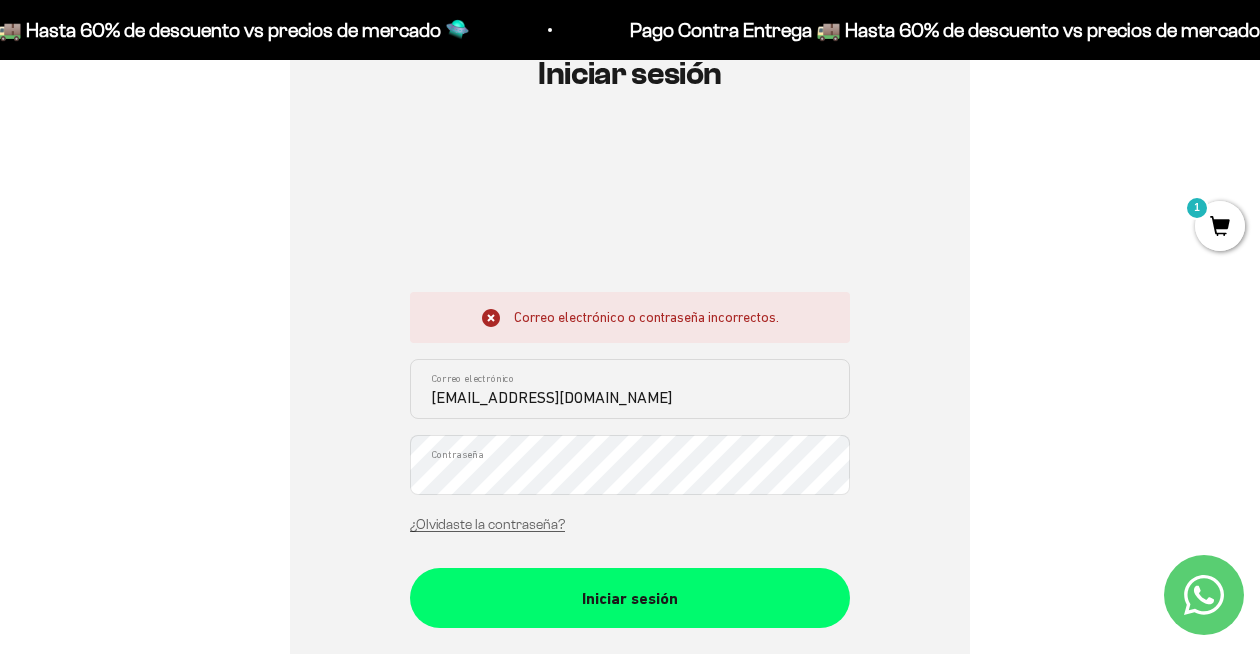 click on "Correo electrónico o contraseña incorrectos. sergioandresmadrigal@gmail.com Correo electrónico Contraseña
¿Olvidaste la contraseña?" at bounding box center (630, 418) 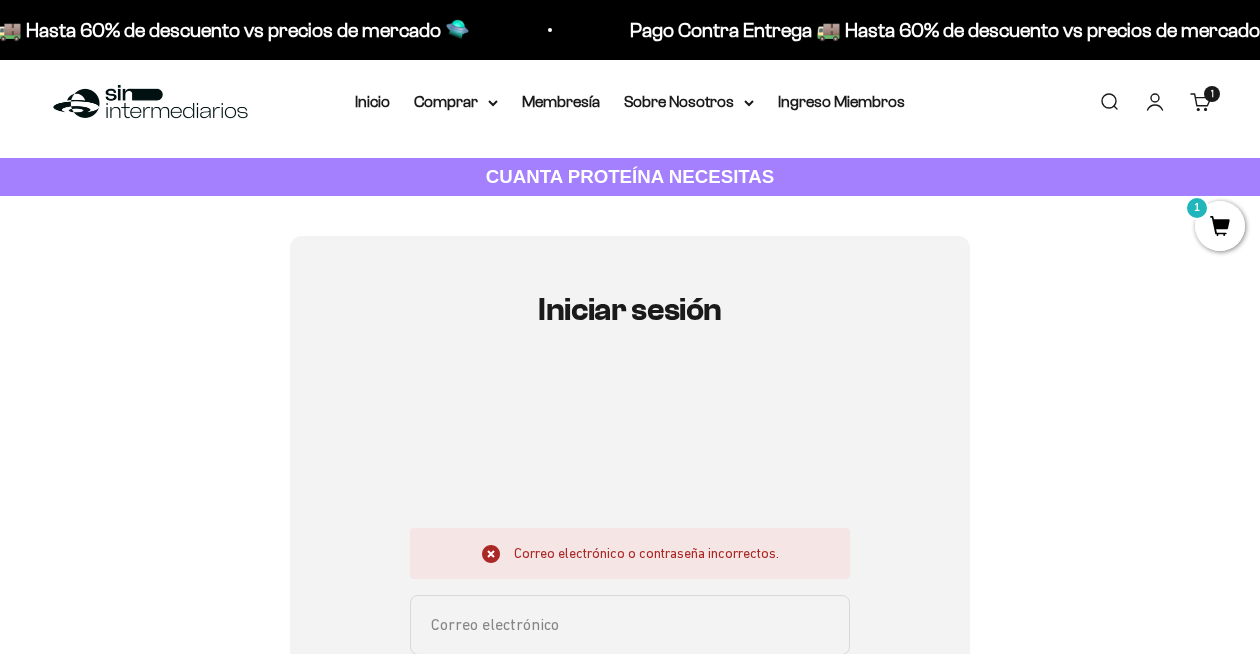 scroll, scrollTop: 0, scrollLeft: 0, axis: both 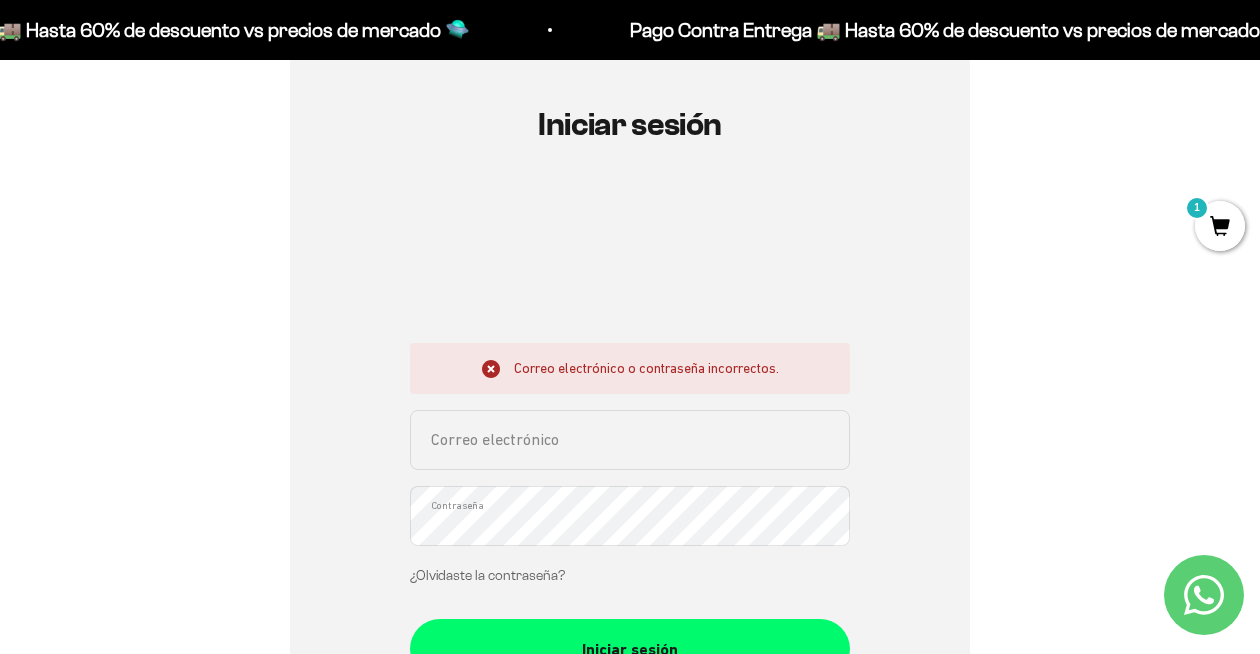 click on "¿Olvidaste la contraseña?" at bounding box center [487, 575] 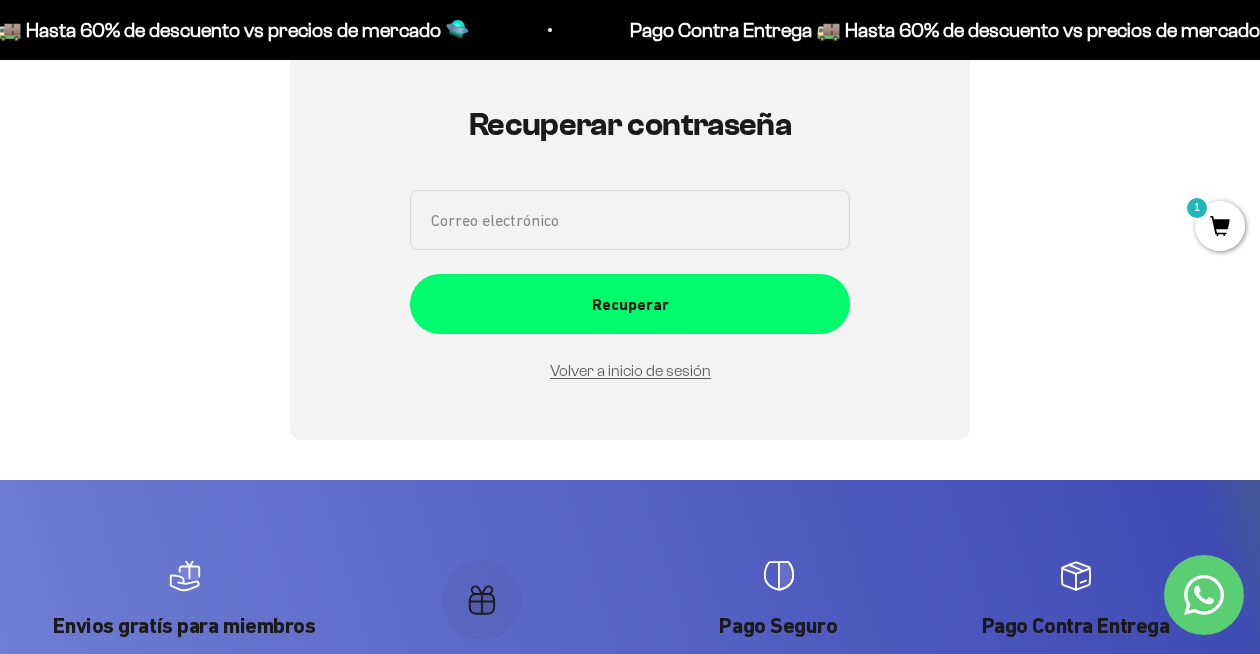 click on "Correo electrónico" at bounding box center [630, 220] 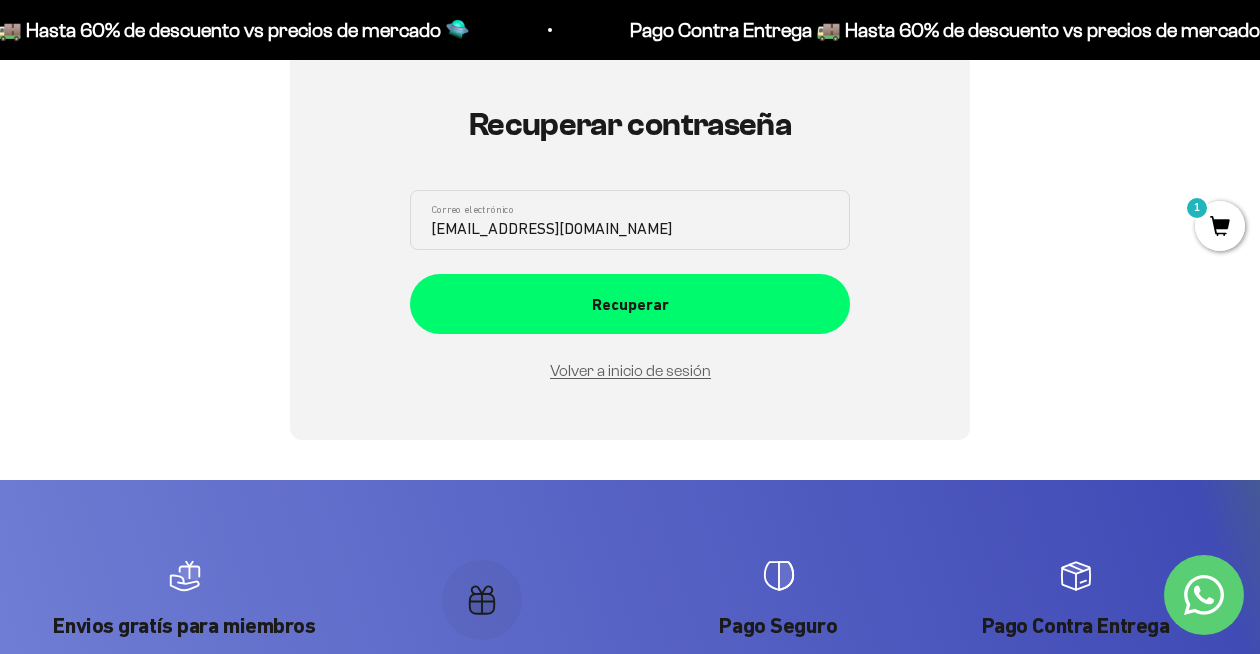click on "sergioandresmadrigal@gmail.com Correo electrónico
Recuperar
Volver a inicio de sesión" at bounding box center [630, 287] 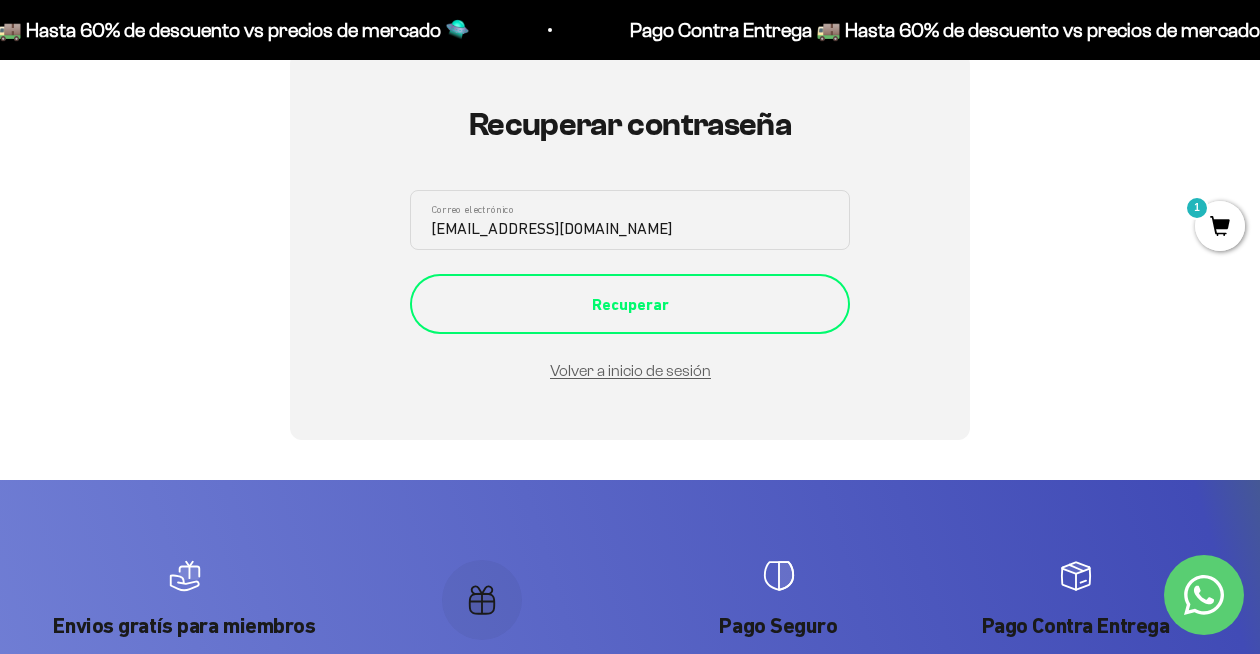 click on "Recuperar" at bounding box center (630, 305) 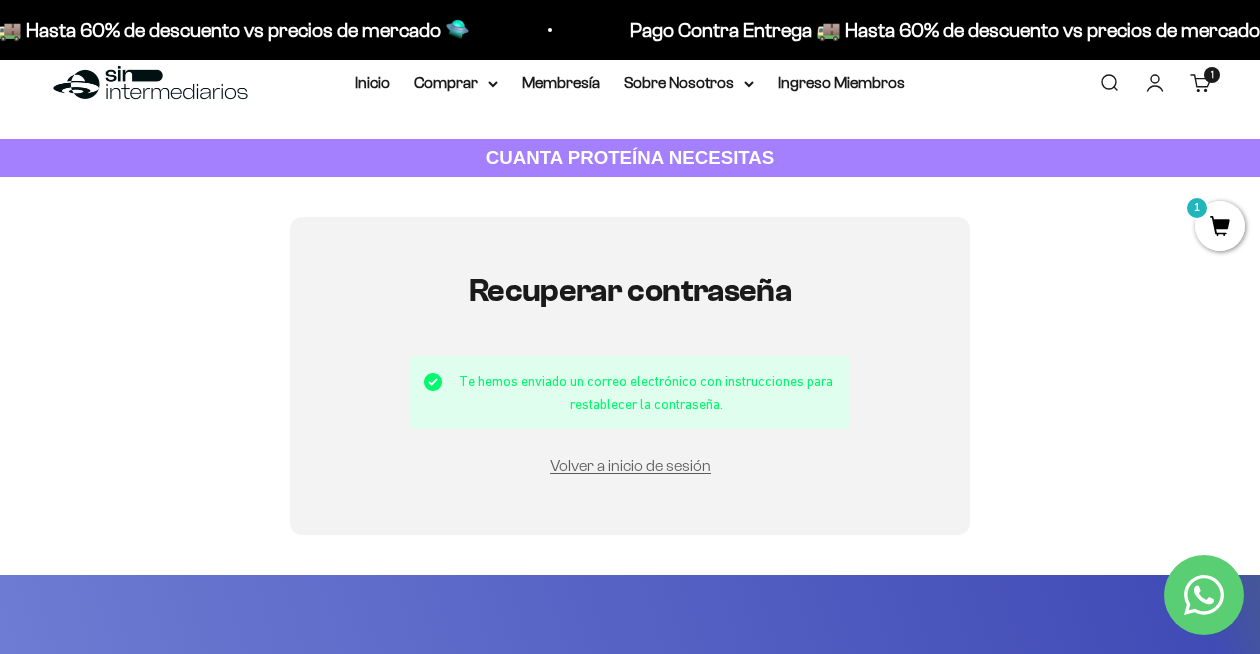 scroll, scrollTop: 26, scrollLeft: 0, axis: vertical 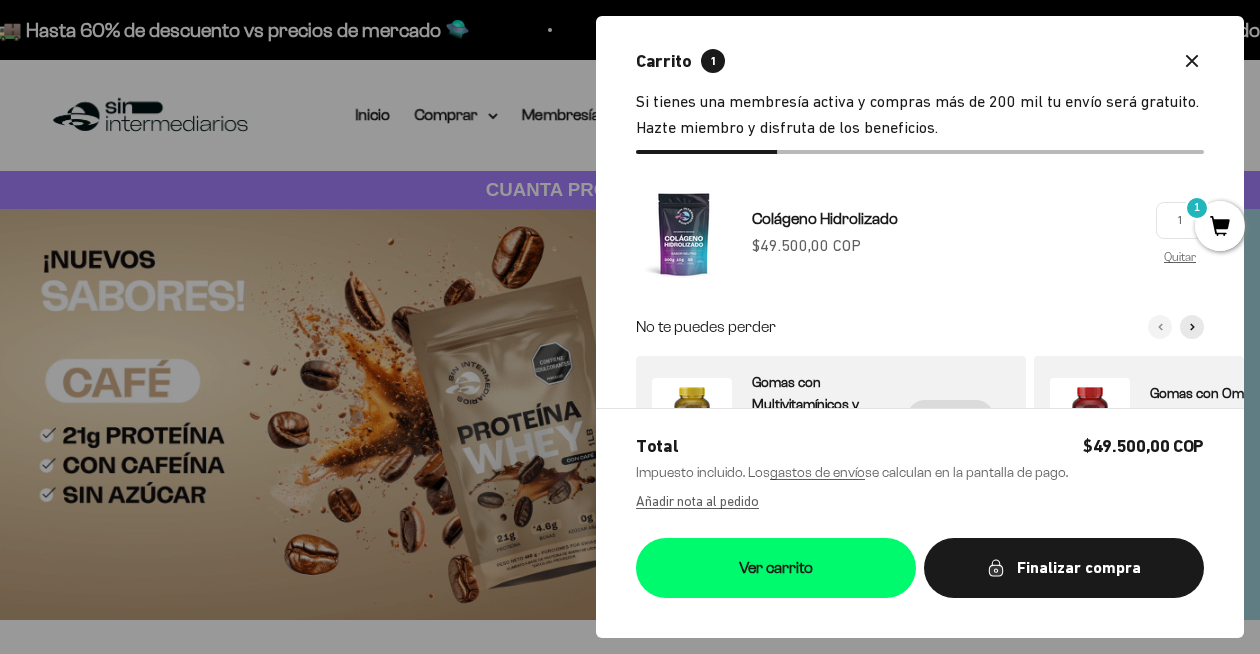 click 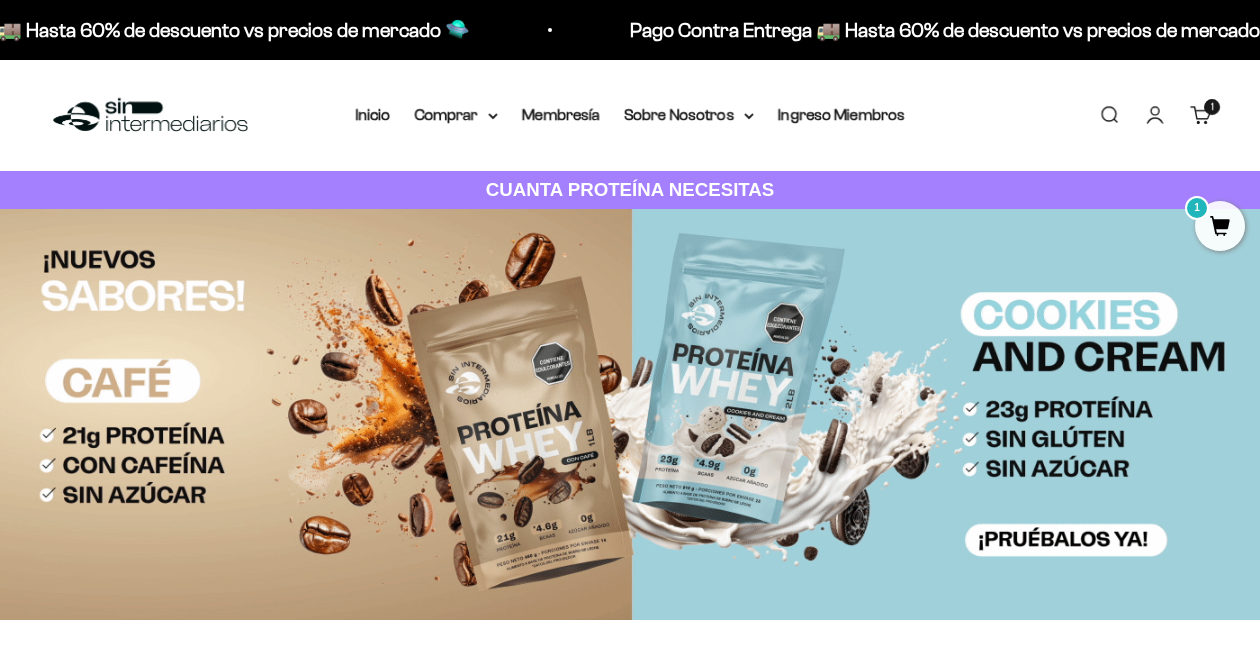 click on "Iniciar sesión" at bounding box center (1155, 115) 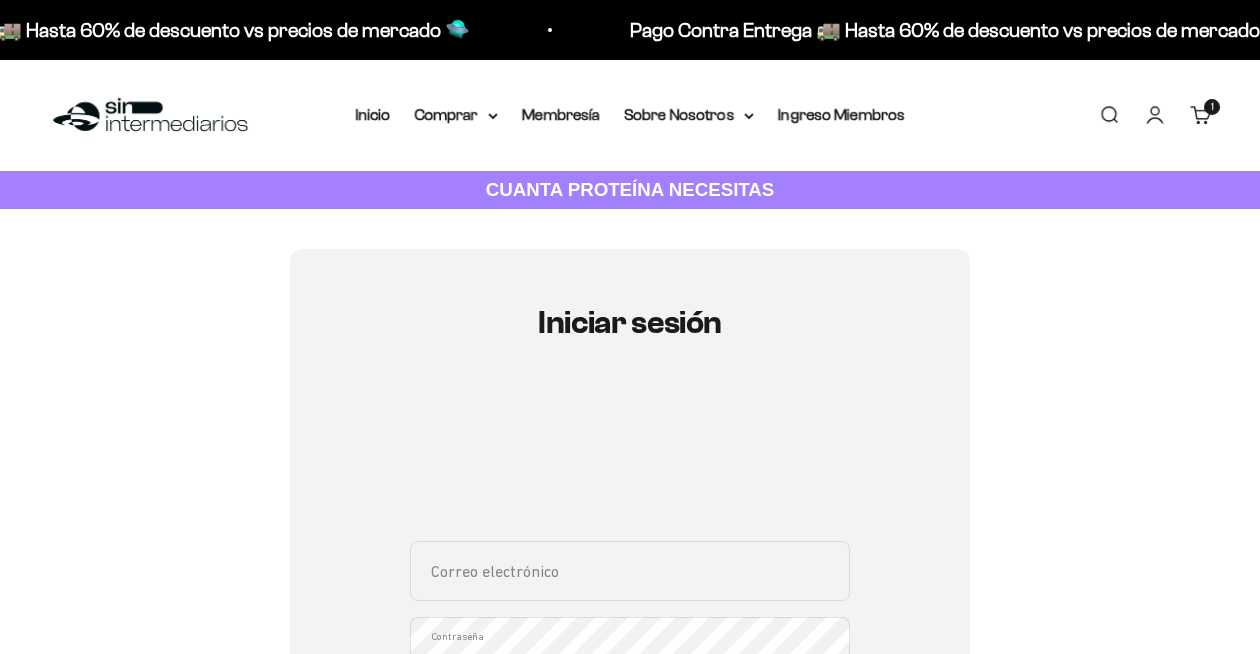 click on "Correo electrónico Contraseña
¿Olvidaste la contraseña?" at bounding box center [630, 634] 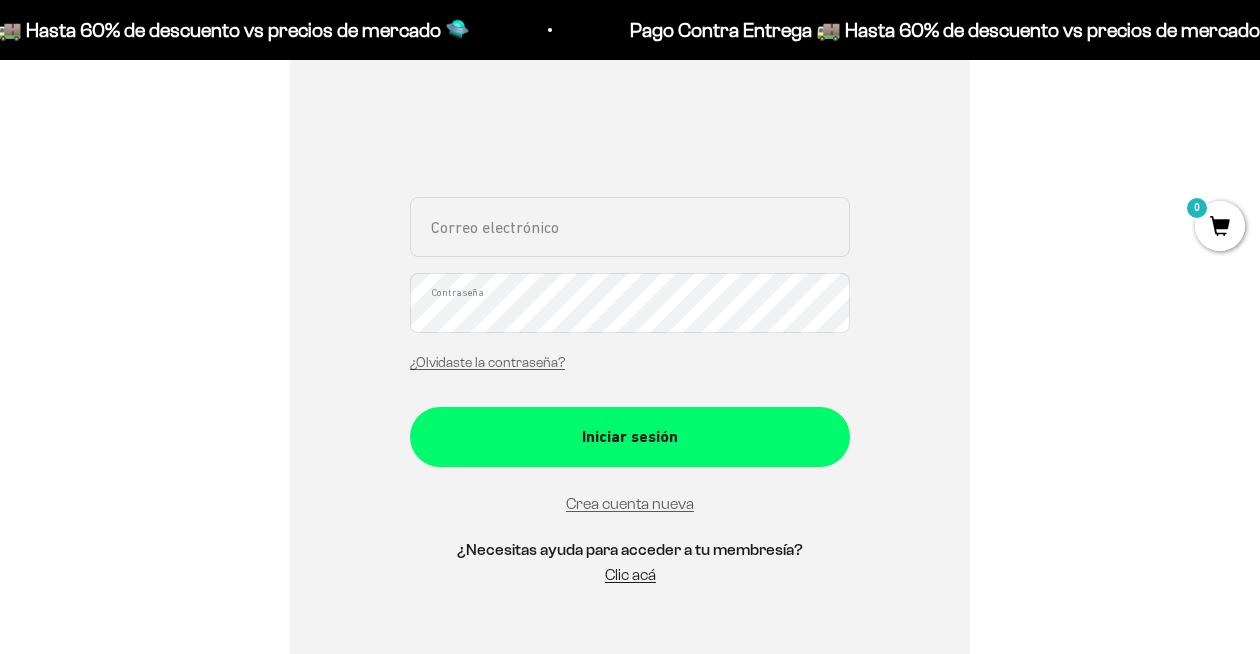 scroll, scrollTop: 344, scrollLeft: 0, axis: vertical 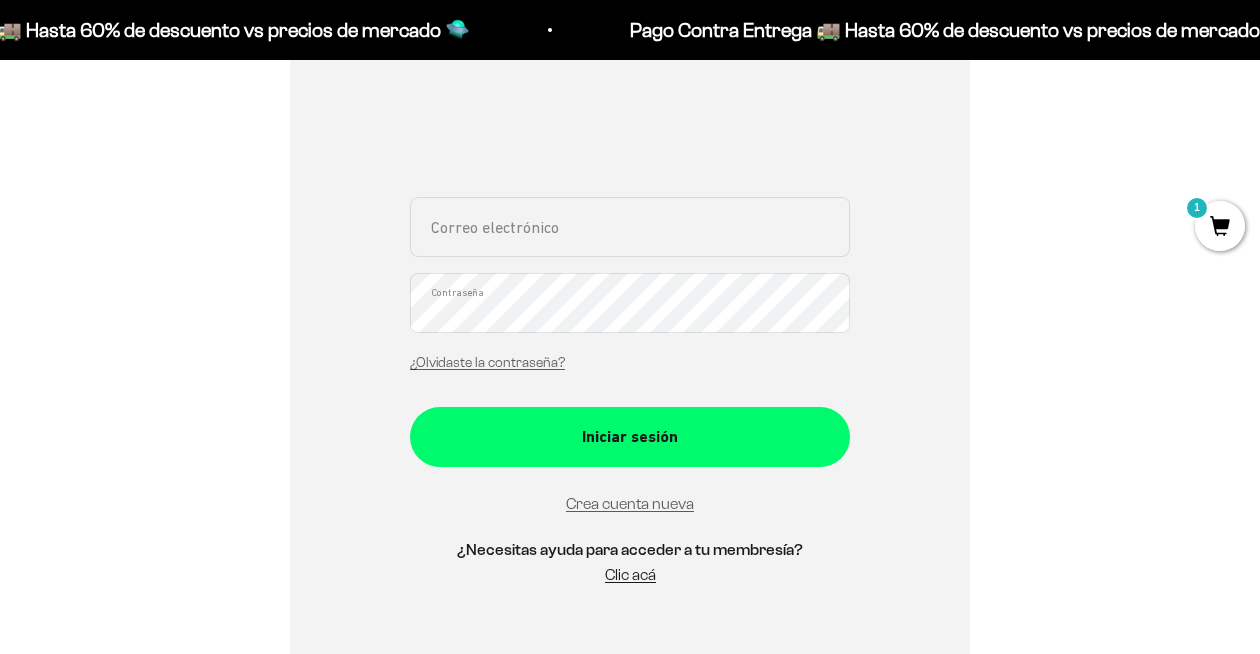 type on "[EMAIL_ADDRESS][DOMAIN_NAME]" 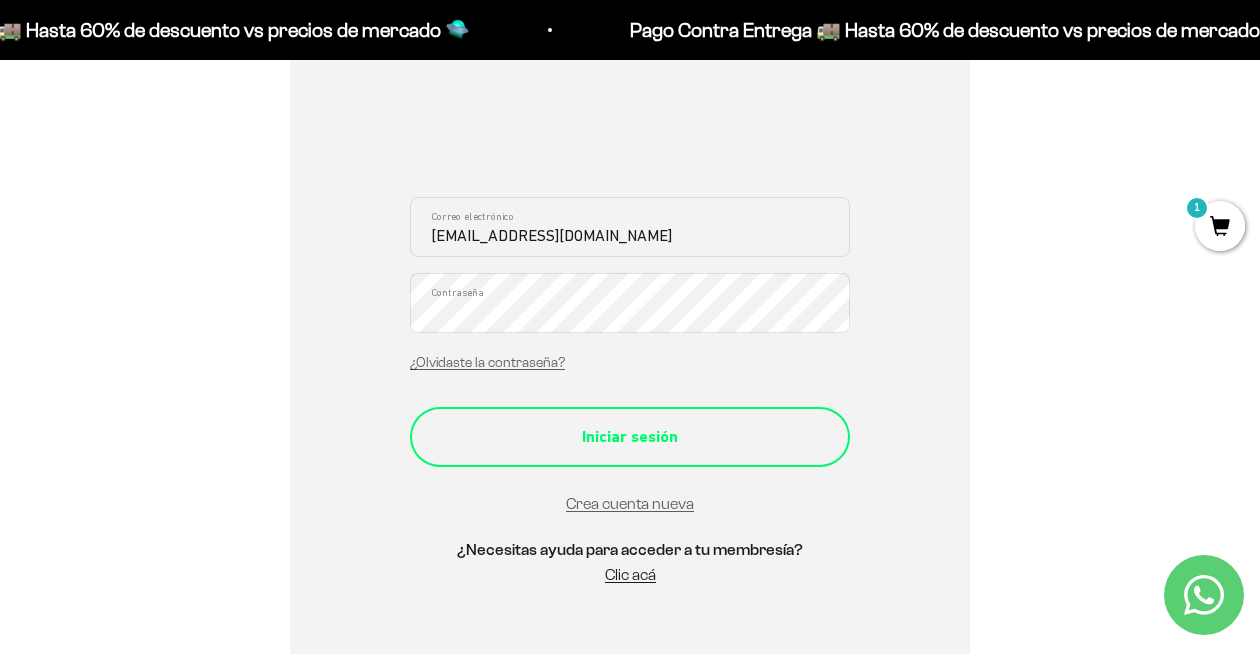 click on "Iniciar sesión" at bounding box center (630, 437) 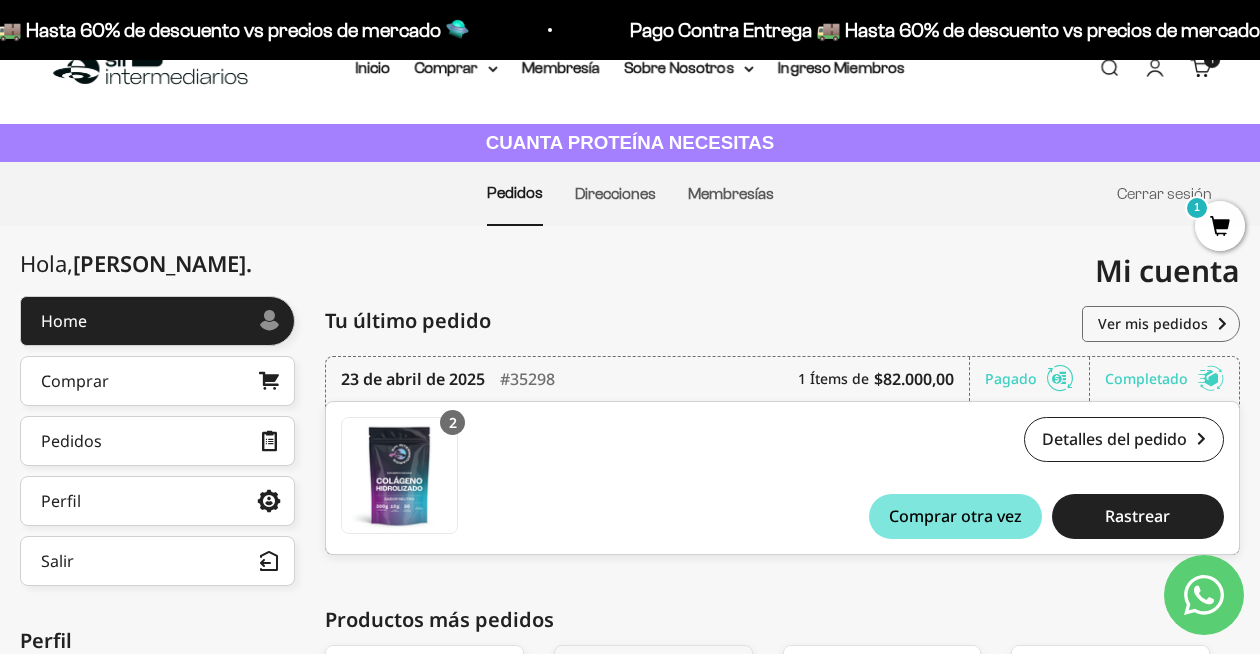 scroll, scrollTop: 0, scrollLeft: 0, axis: both 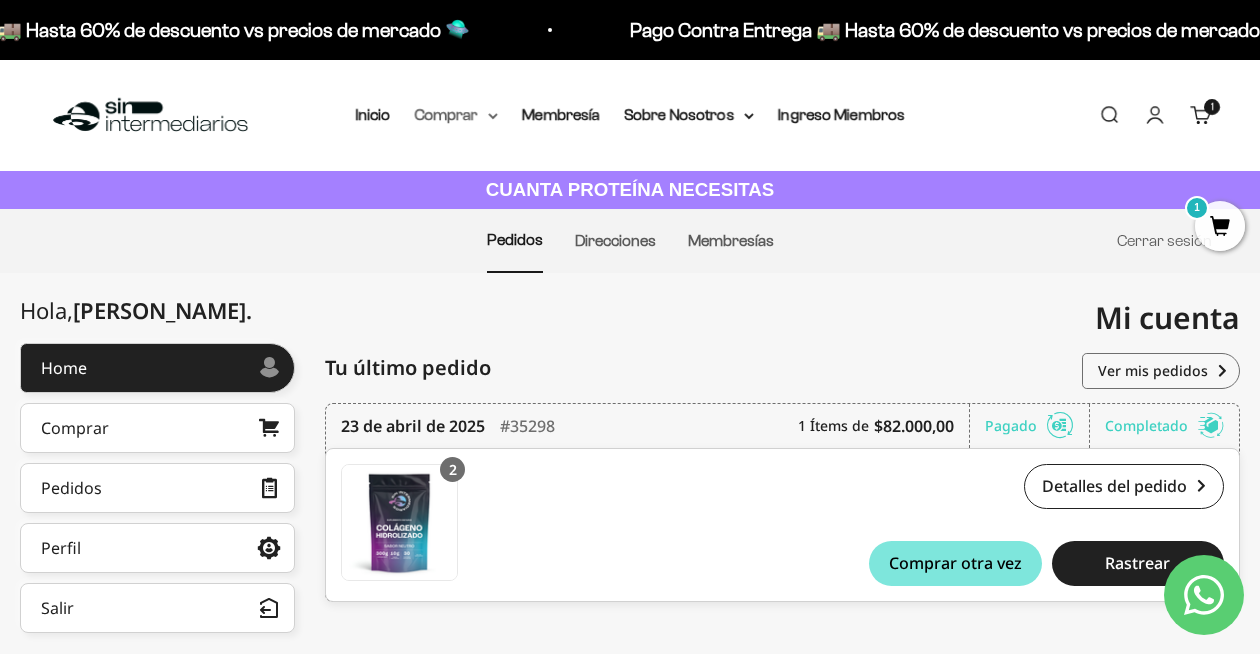 click on "Comprar" at bounding box center (456, 115) 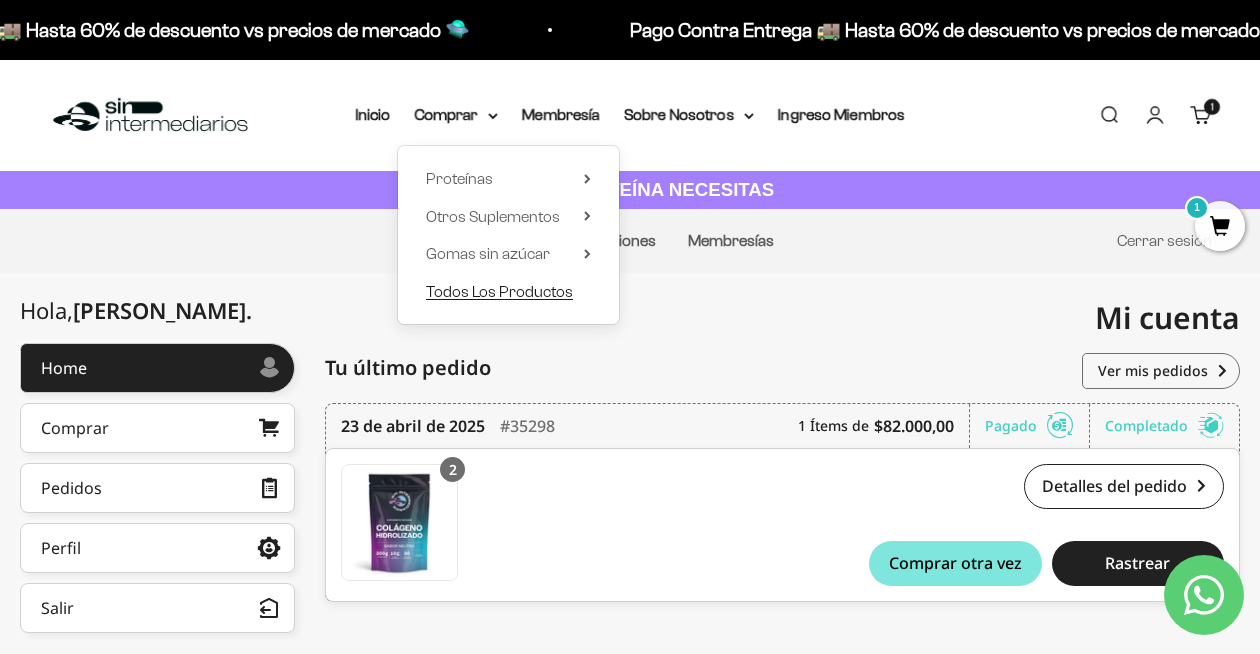 click on "Todos Los Productos" at bounding box center (499, 291) 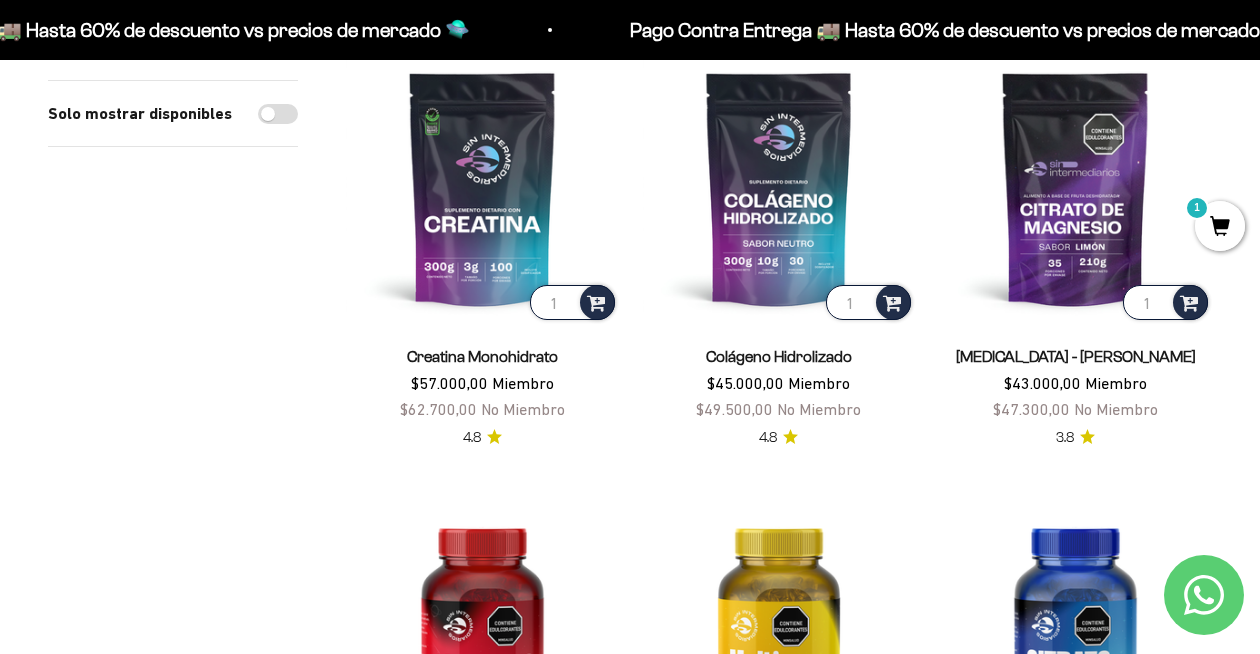 scroll, scrollTop: 264, scrollLeft: 0, axis: vertical 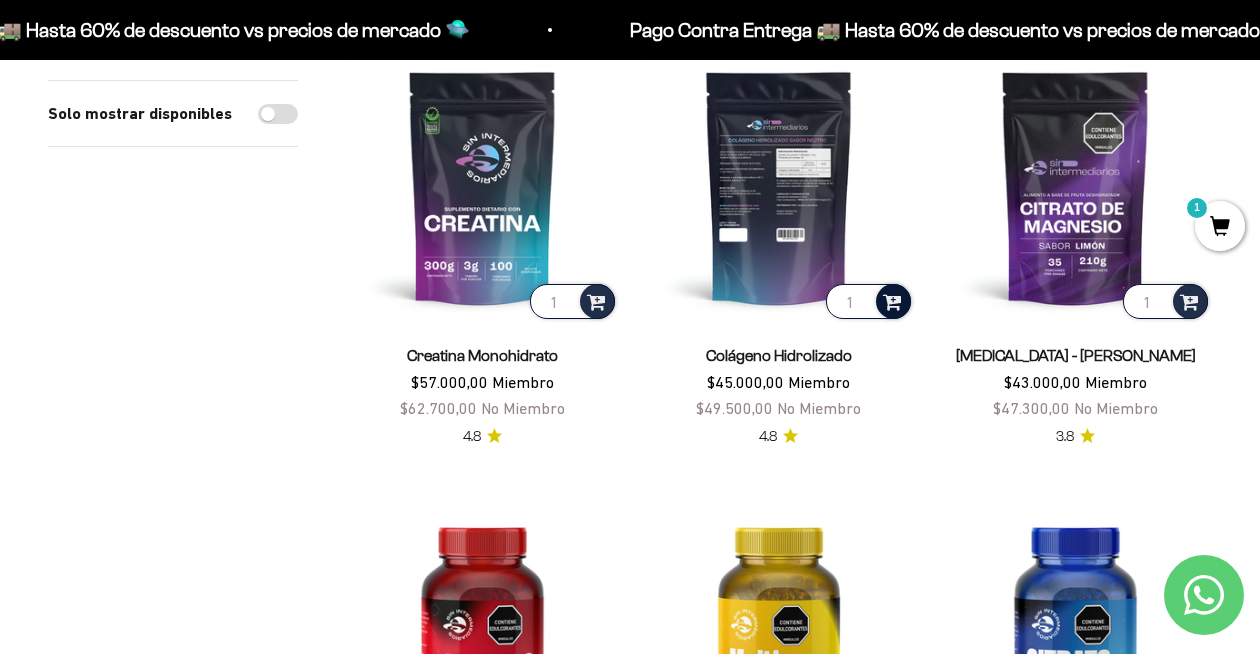 click at bounding box center (892, 300) 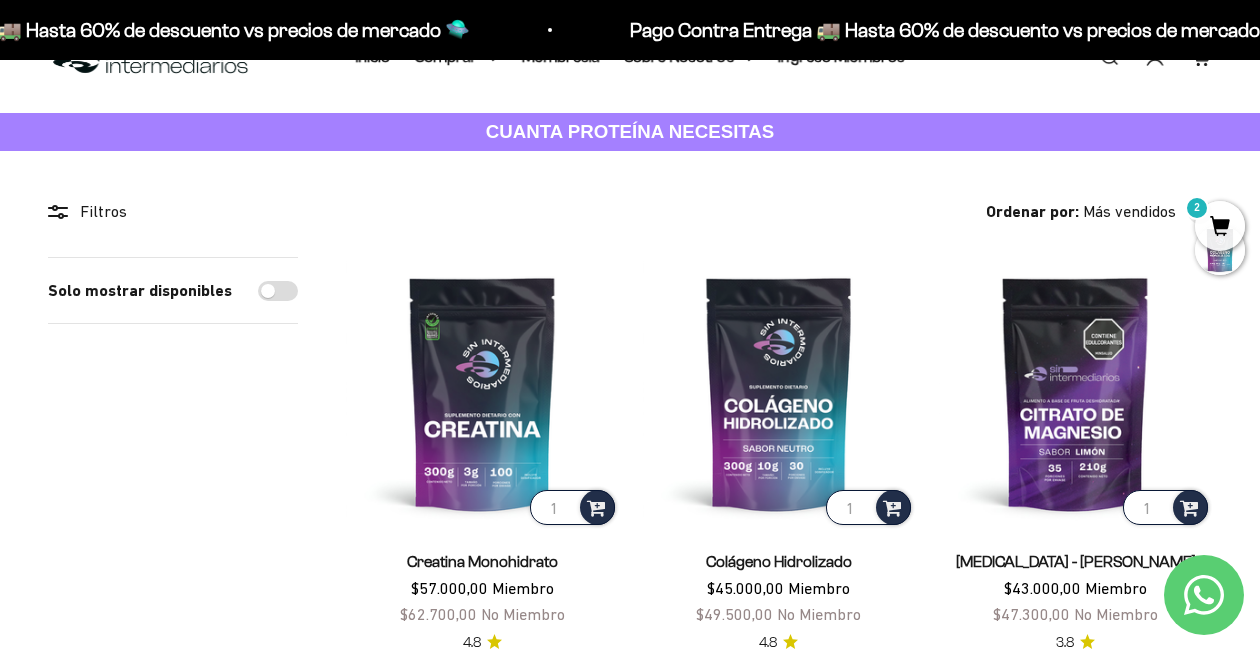 scroll, scrollTop: 0, scrollLeft: 0, axis: both 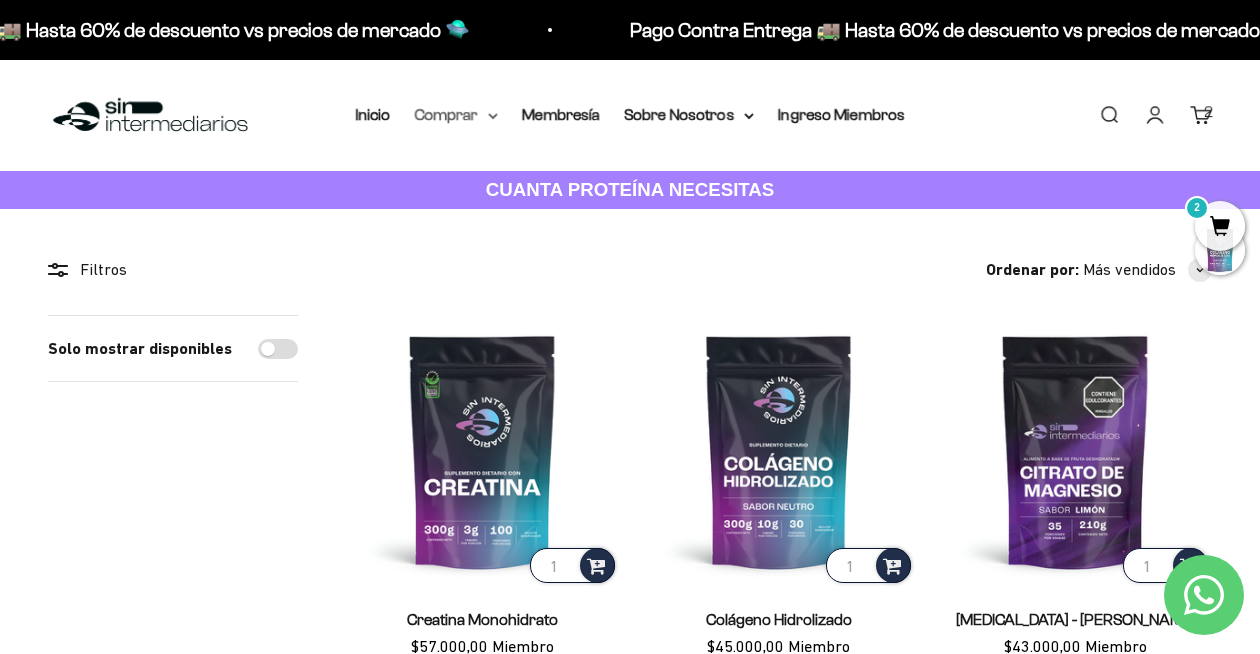 click on "Comprar" at bounding box center [456, 115] 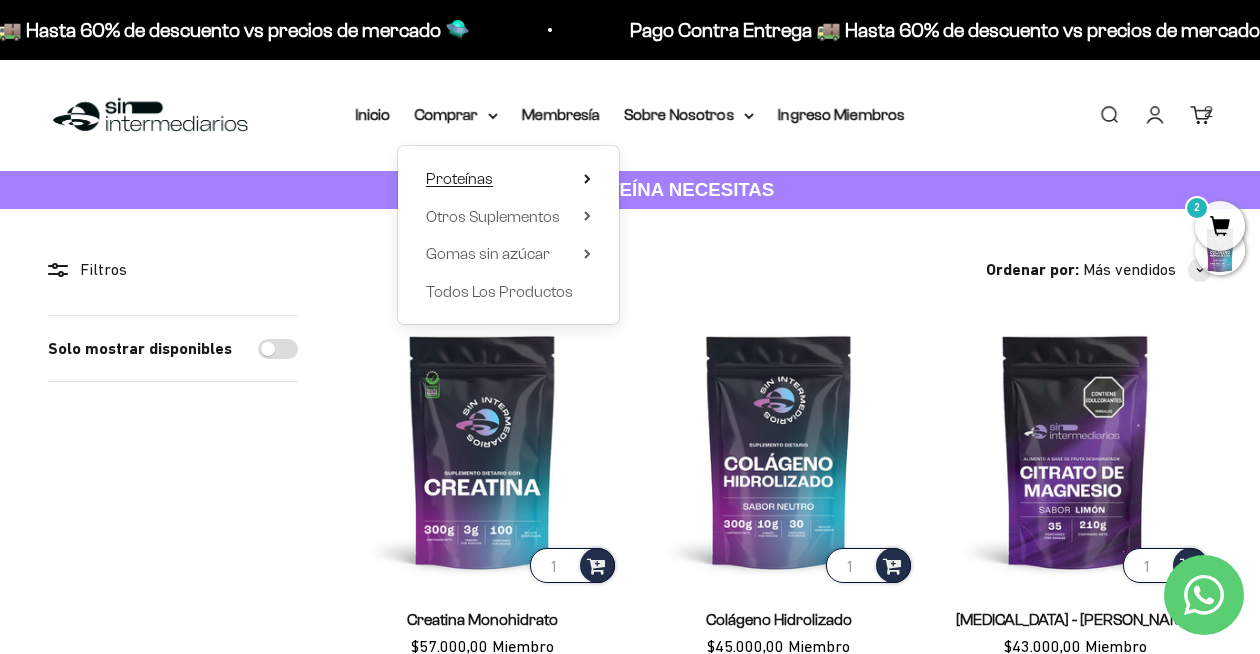 click on "Proteínas" at bounding box center [459, 178] 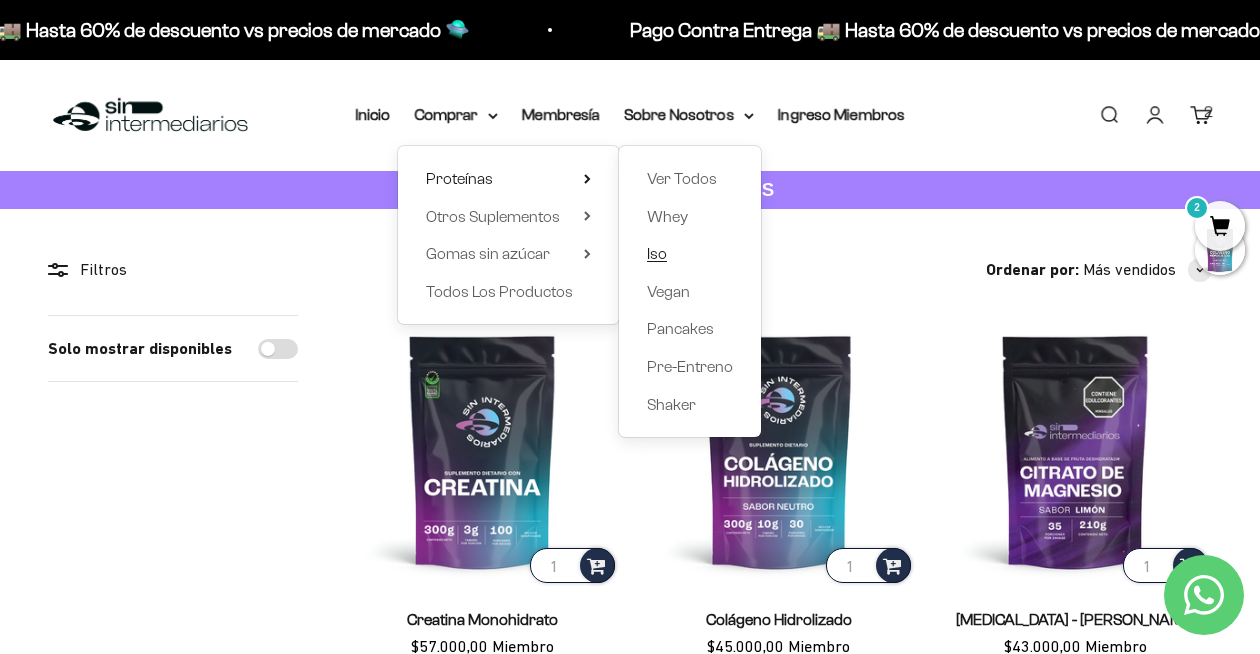 click on "Iso" at bounding box center [657, 253] 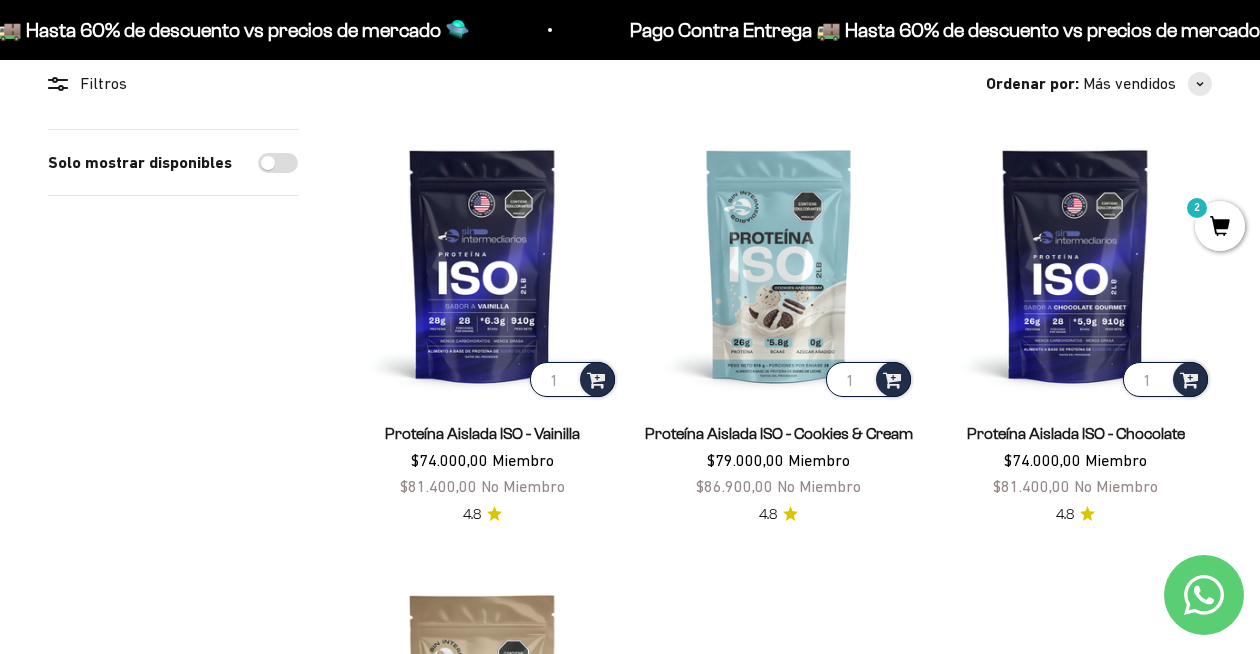 scroll, scrollTop: 176, scrollLeft: 0, axis: vertical 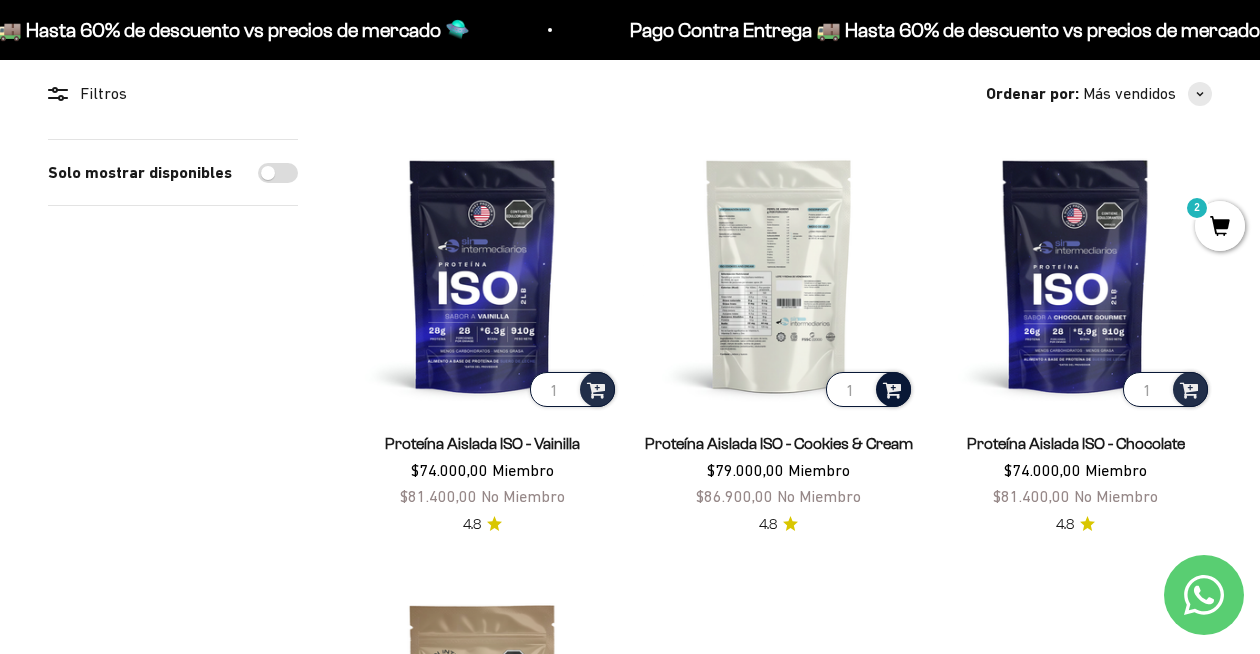 click at bounding box center (892, 388) 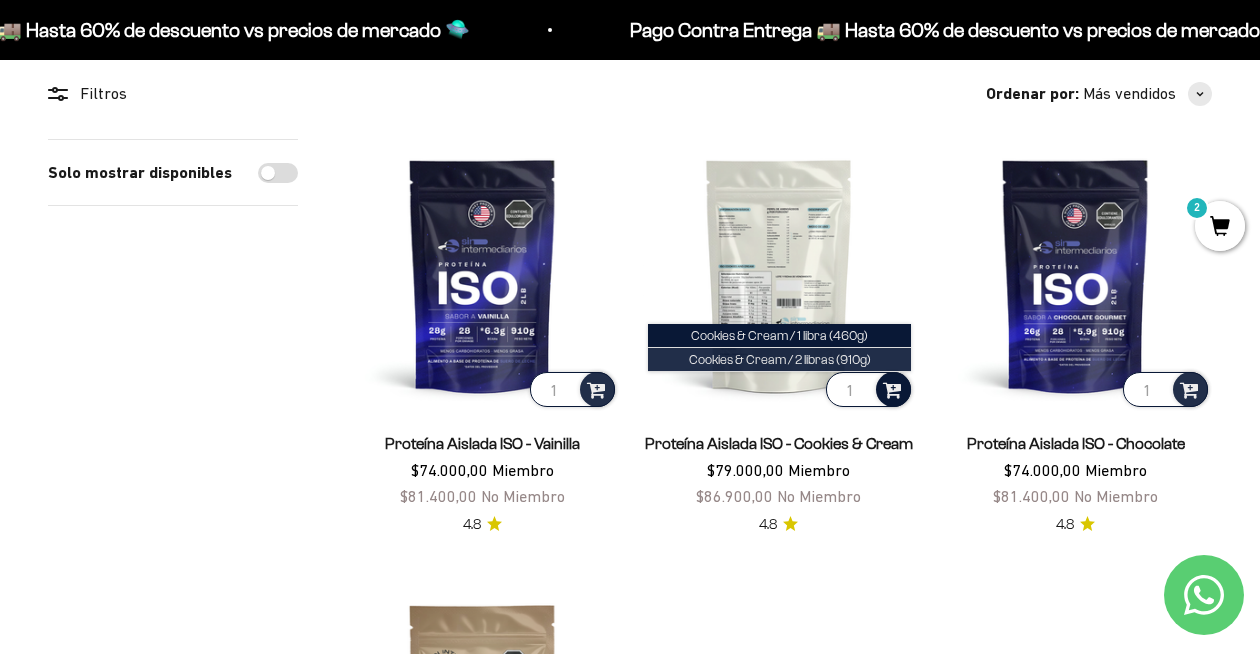 click on "Cookies & Cream / 2 libras (910g)" at bounding box center (780, 359) 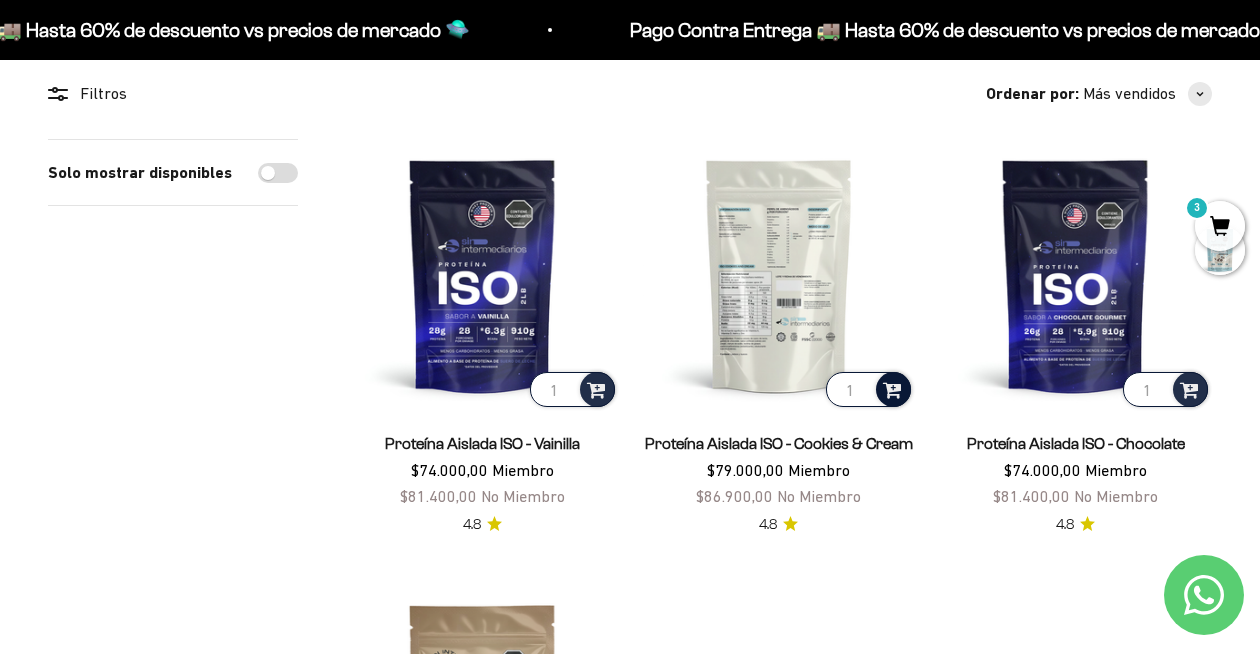 click on "3" at bounding box center (1220, 226) 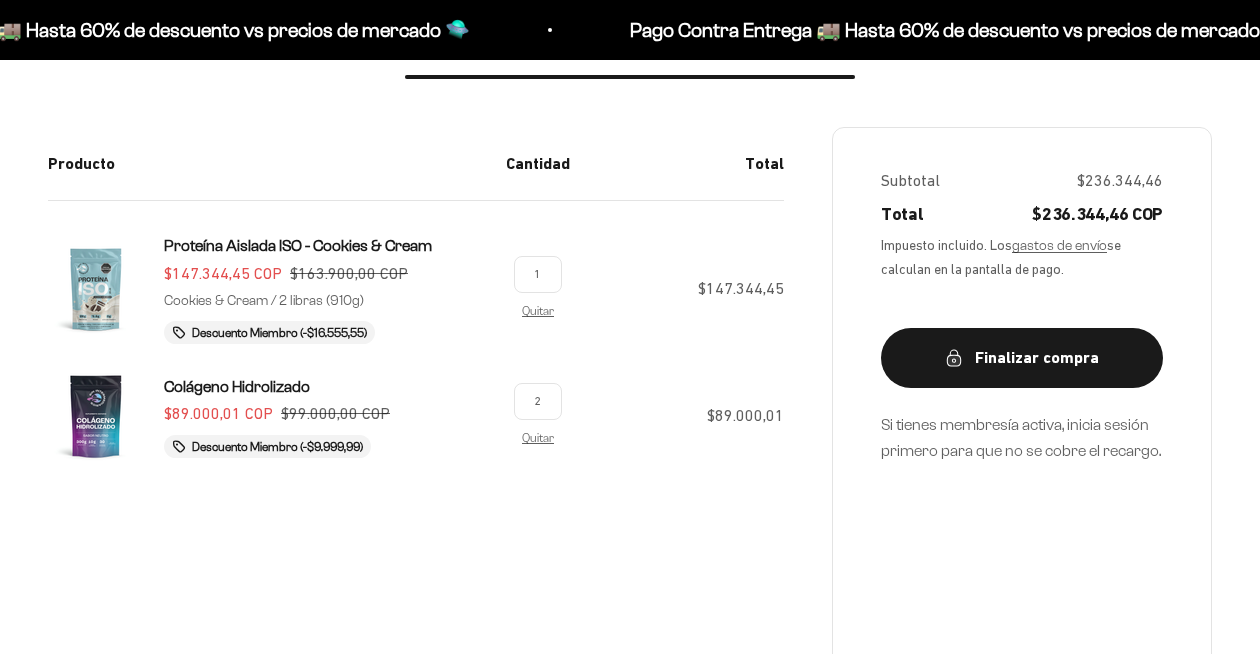 scroll, scrollTop: 326, scrollLeft: 0, axis: vertical 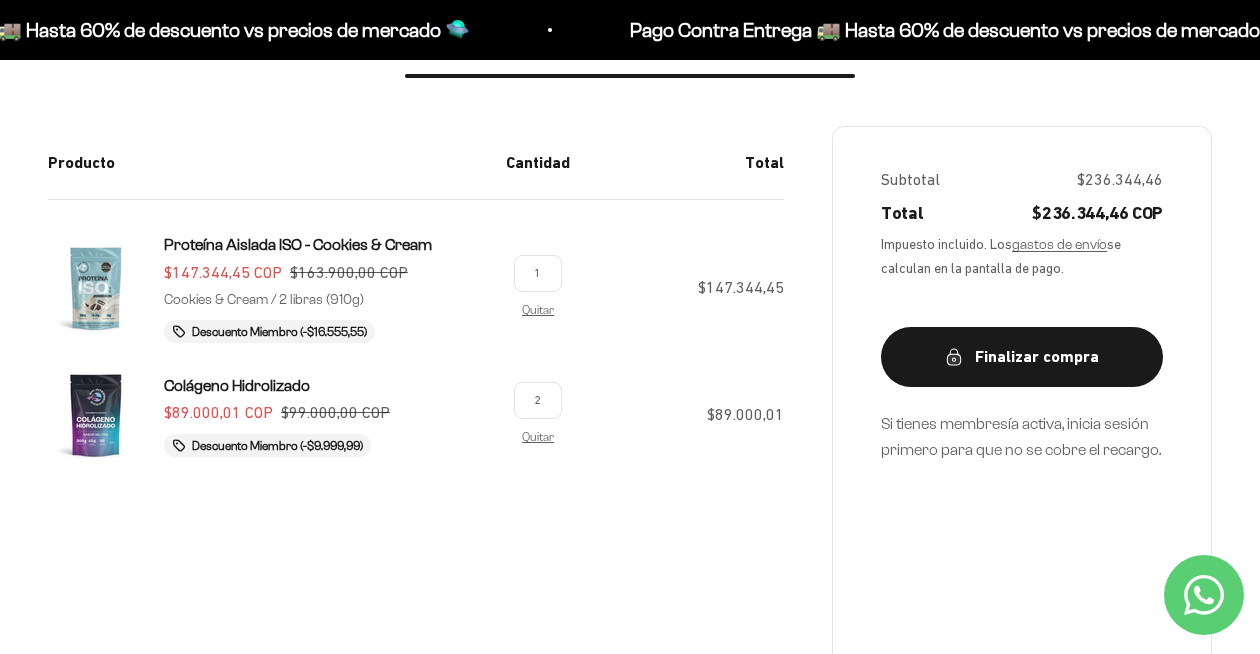 click on "2" at bounding box center [538, 400] 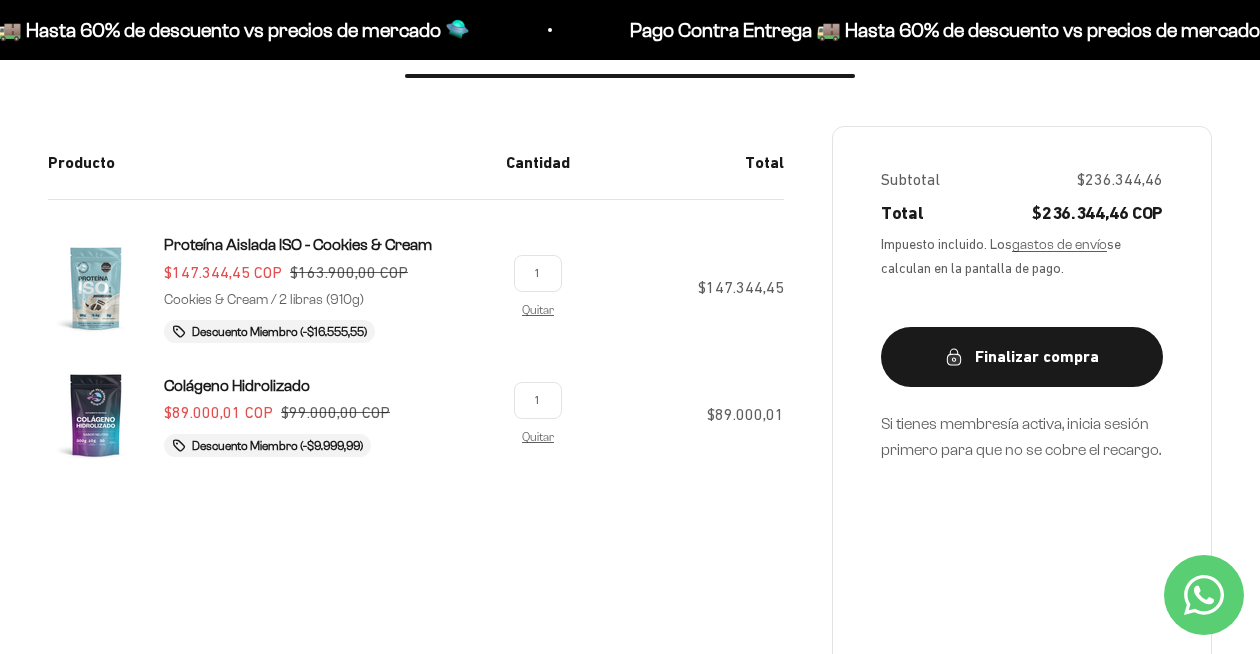 type on "1" 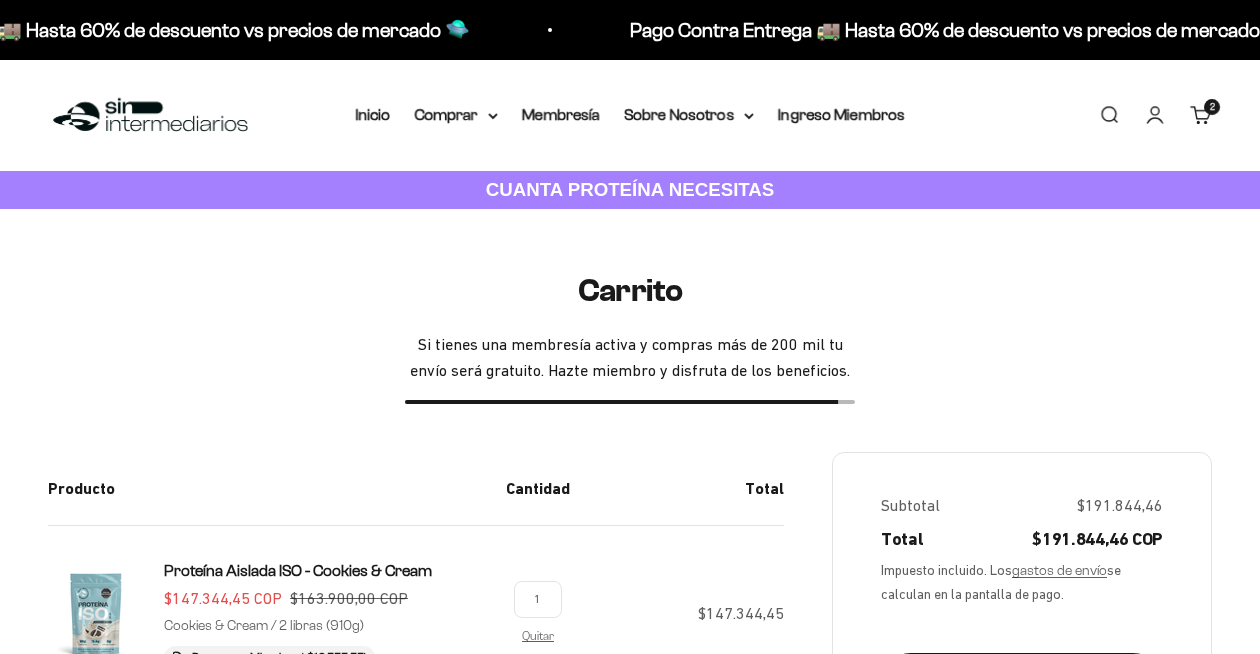 scroll, scrollTop: 344, scrollLeft: 0, axis: vertical 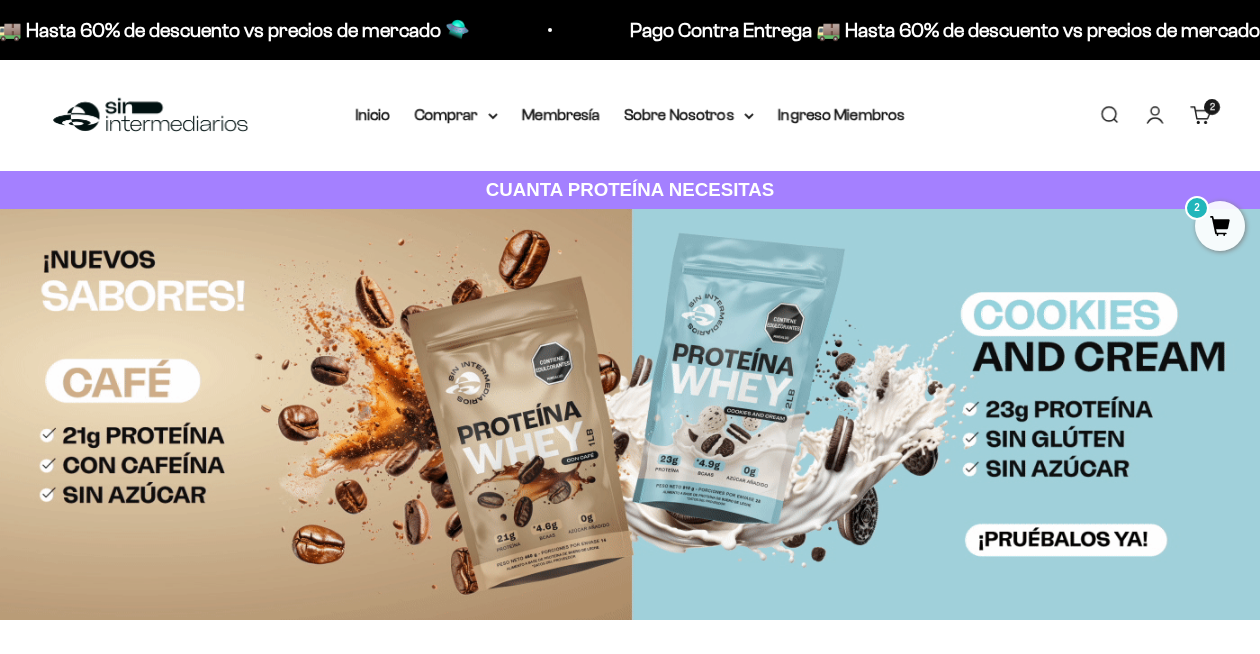 click on "Cuenta" at bounding box center (1155, 115) 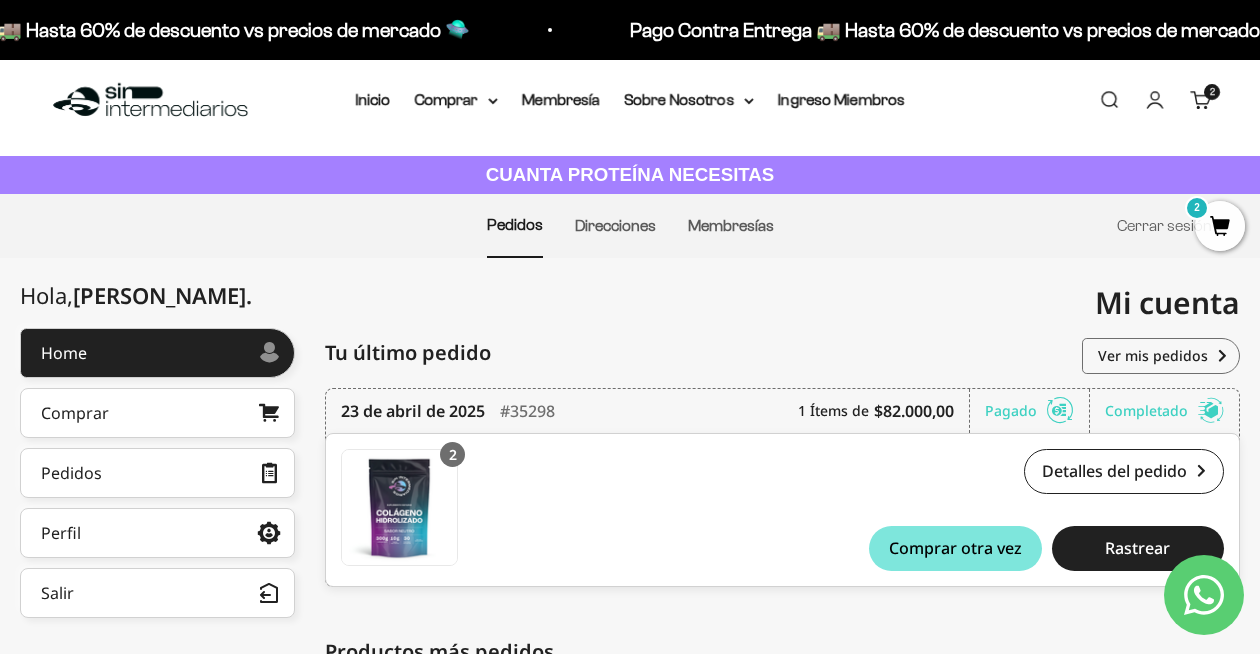 scroll, scrollTop: 0, scrollLeft: 0, axis: both 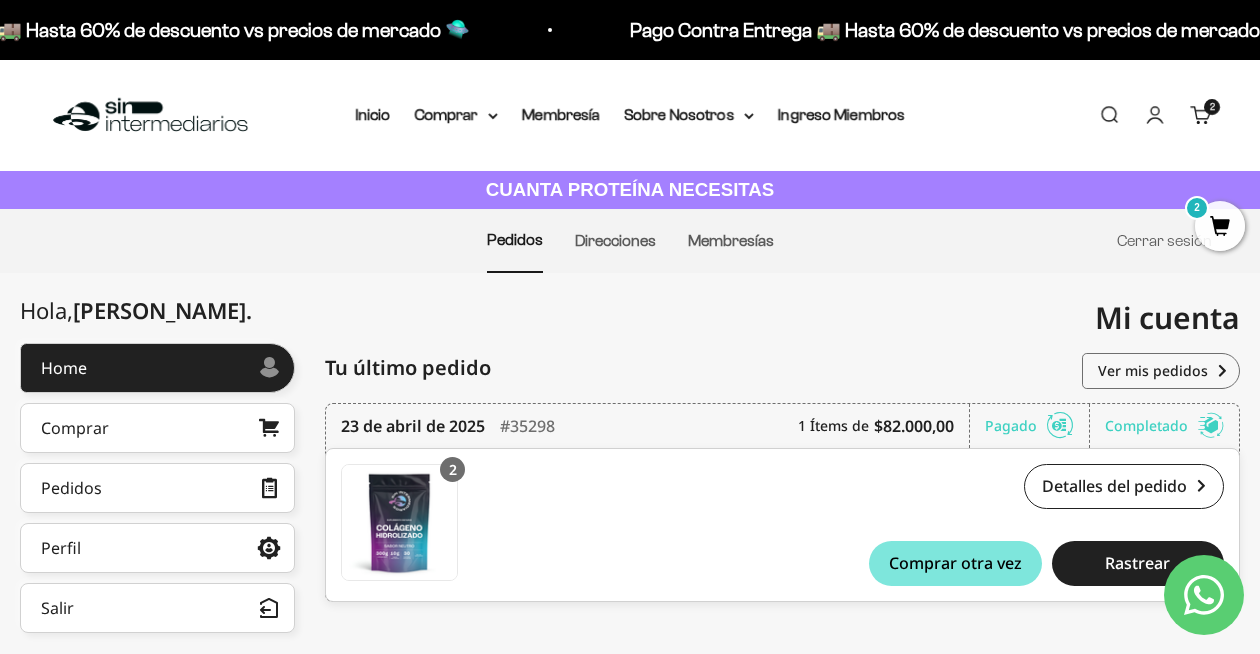 click on "2" at bounding box center [1220, 226] 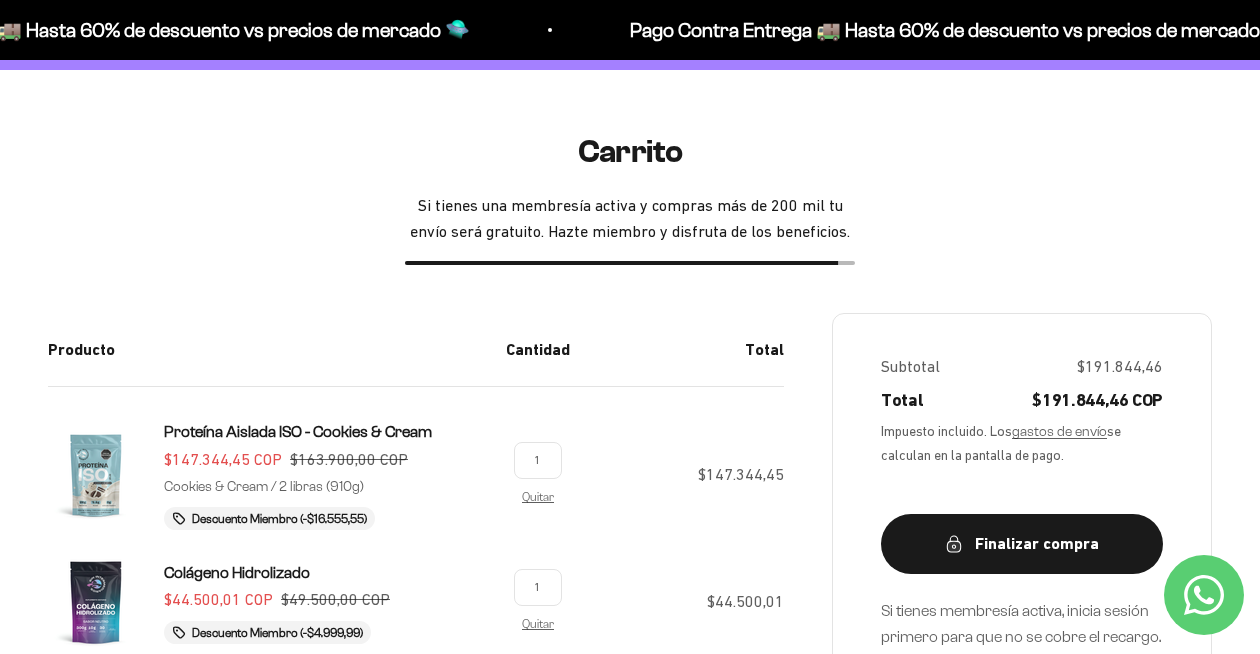 scroll, scrollTop: 0, scrollLeft: 0, axis: both 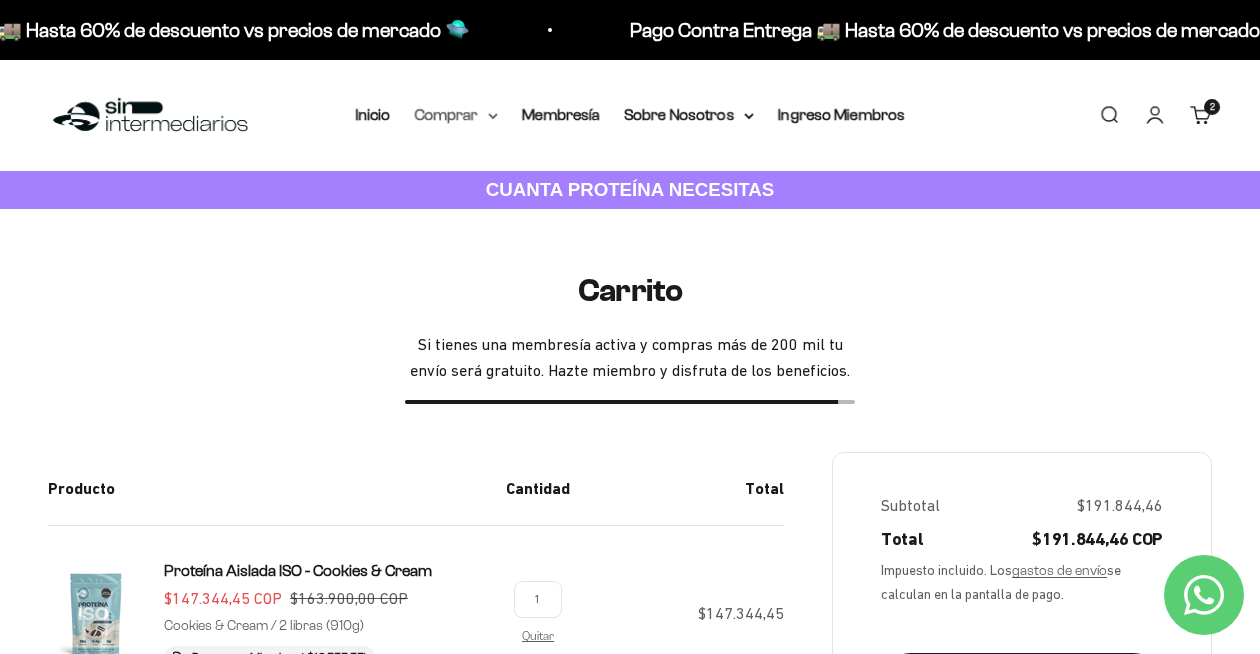 click on "Comprar" at bounding box center [456, 115] 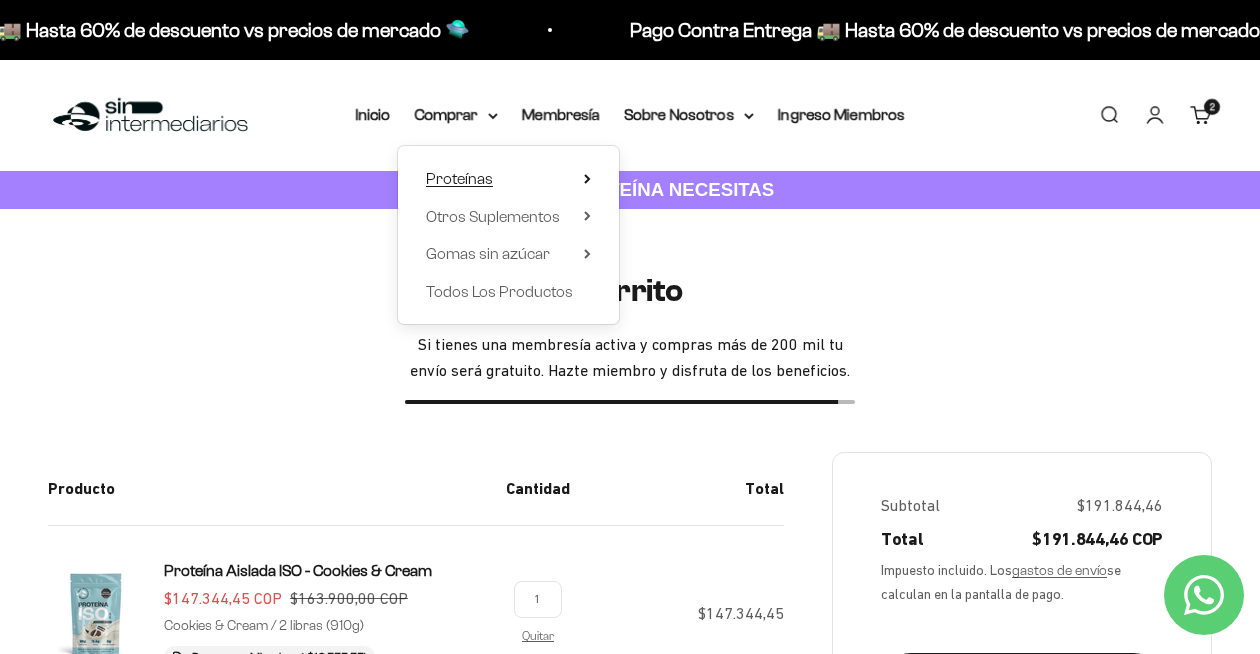 click on "Proteínas" at bounding box center (459, 178) 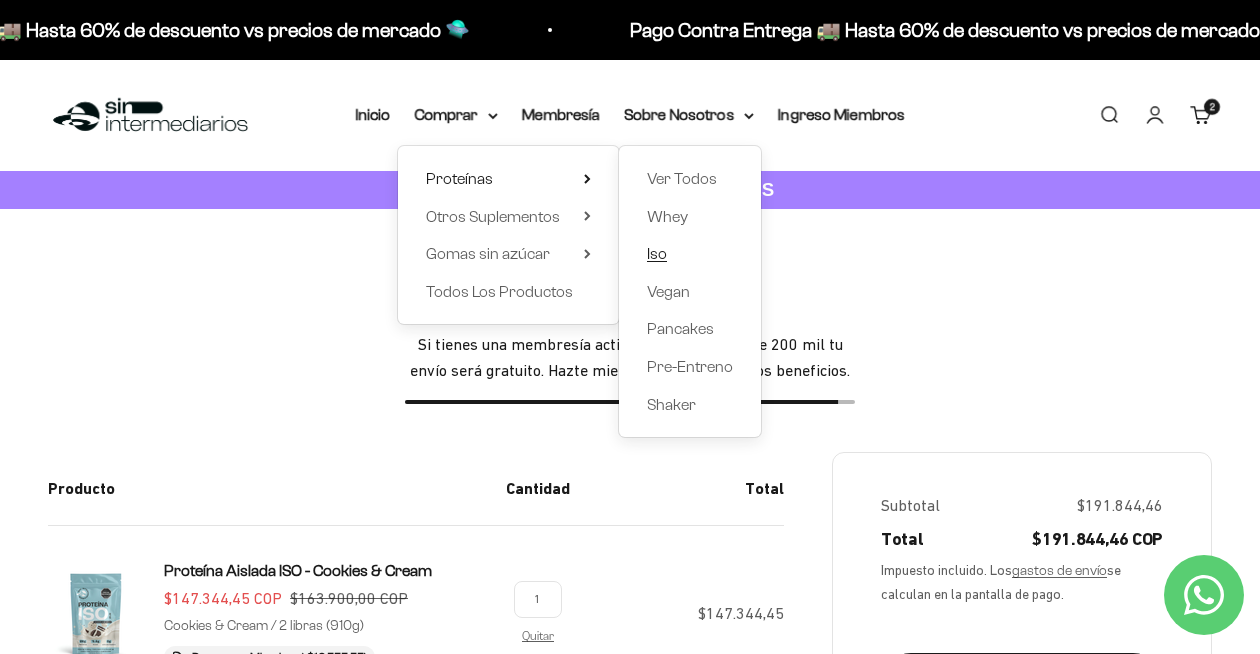 click on "Iso" at bounding box center (657, 253) 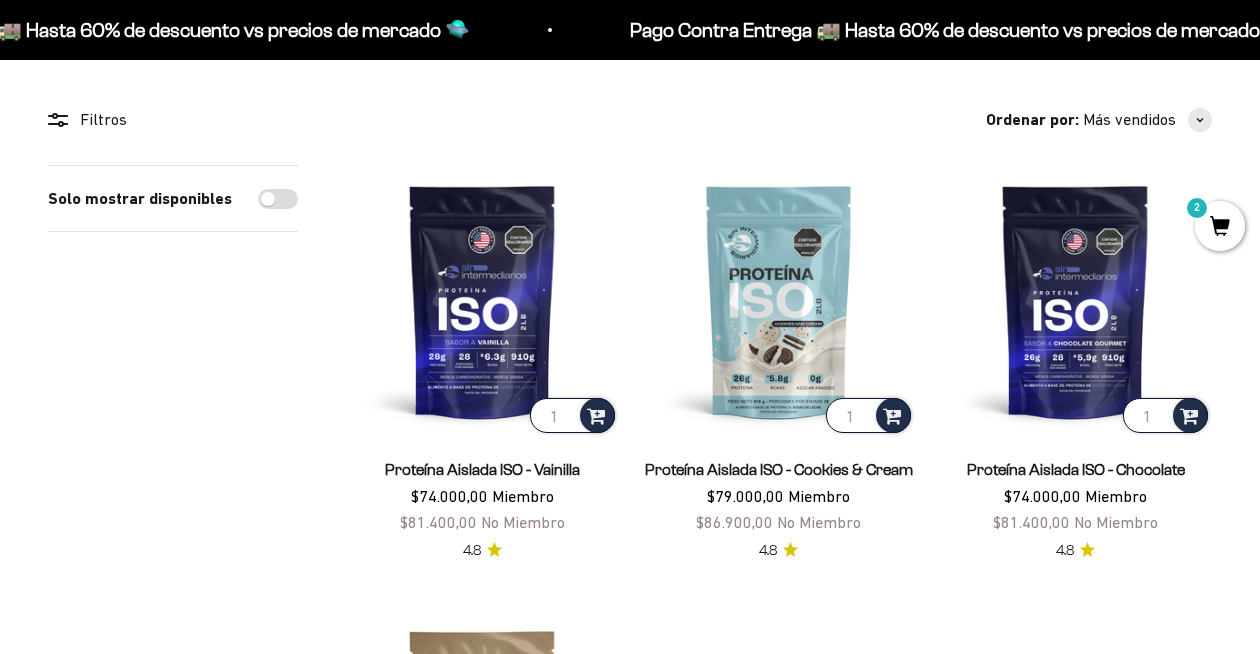scroll, scrollTop: 163, scrollLeft: 0, axis: vertical 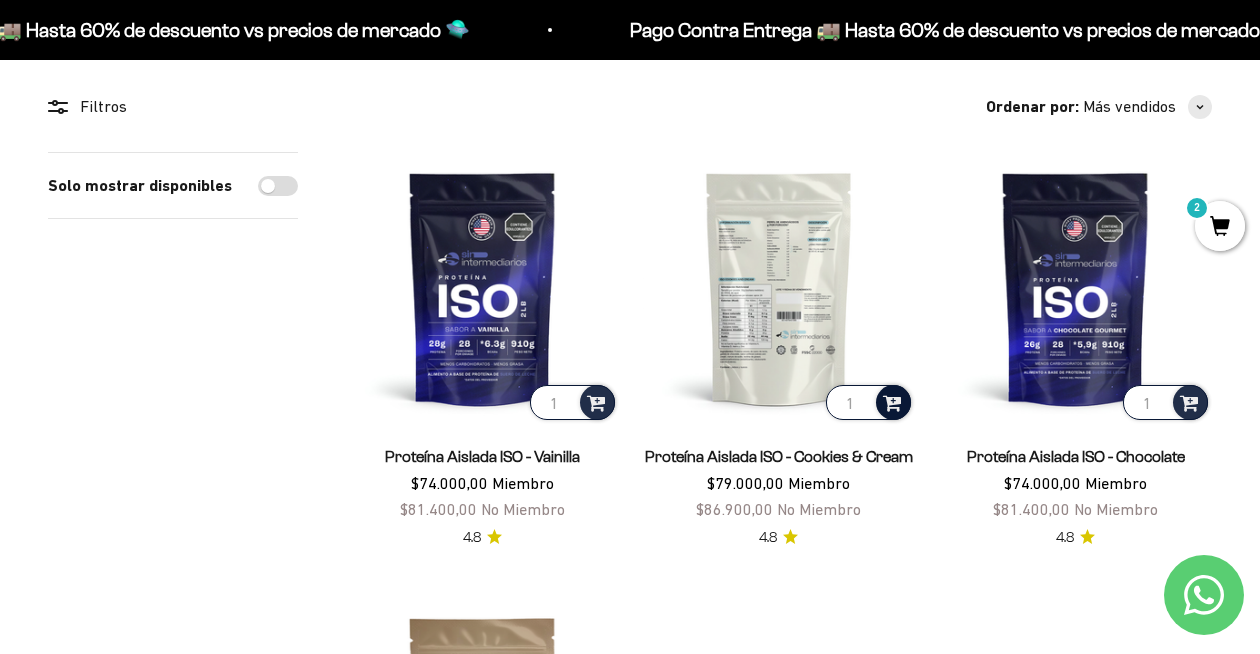 click at bounding box center [892, 401] 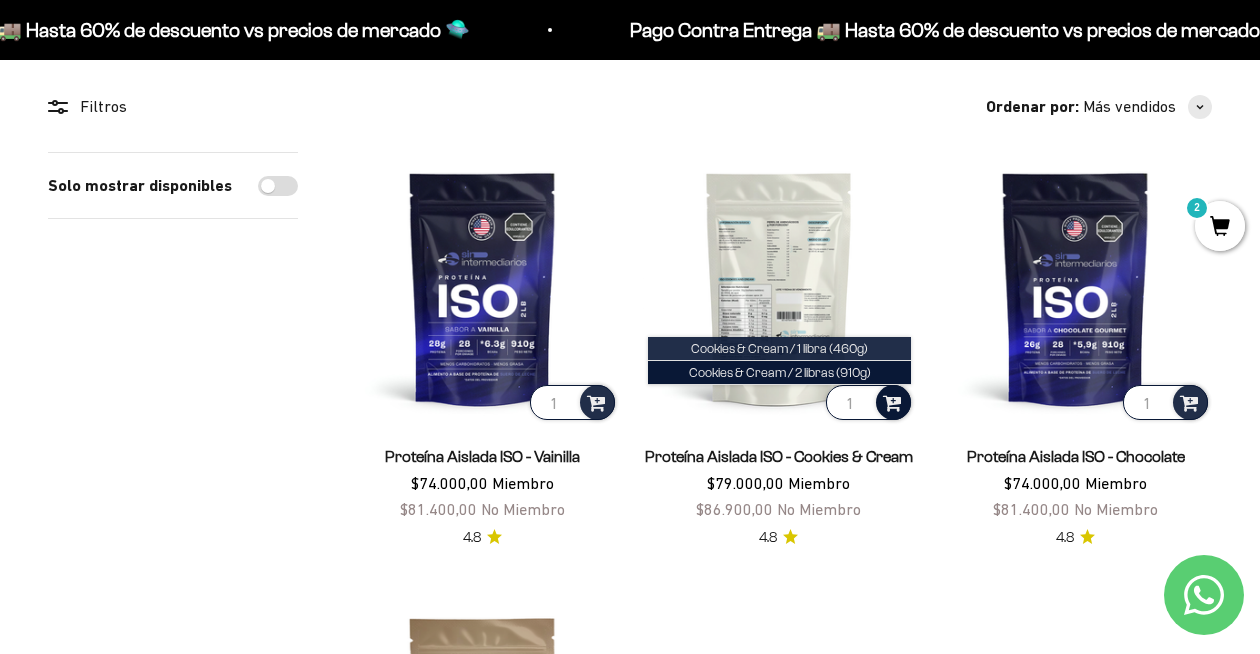 click on "Cookies & Cream / 1 libra (460g)" at bounding box center (779, 348) 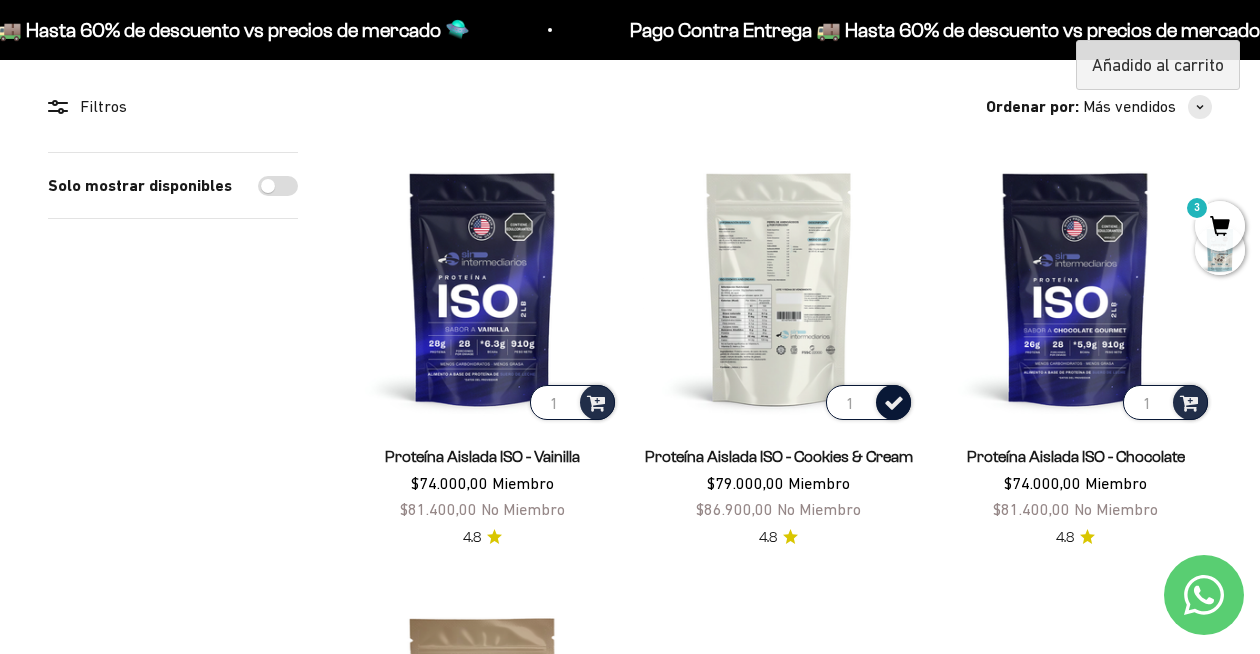 click on "3" at bounding box center [1220, 226] 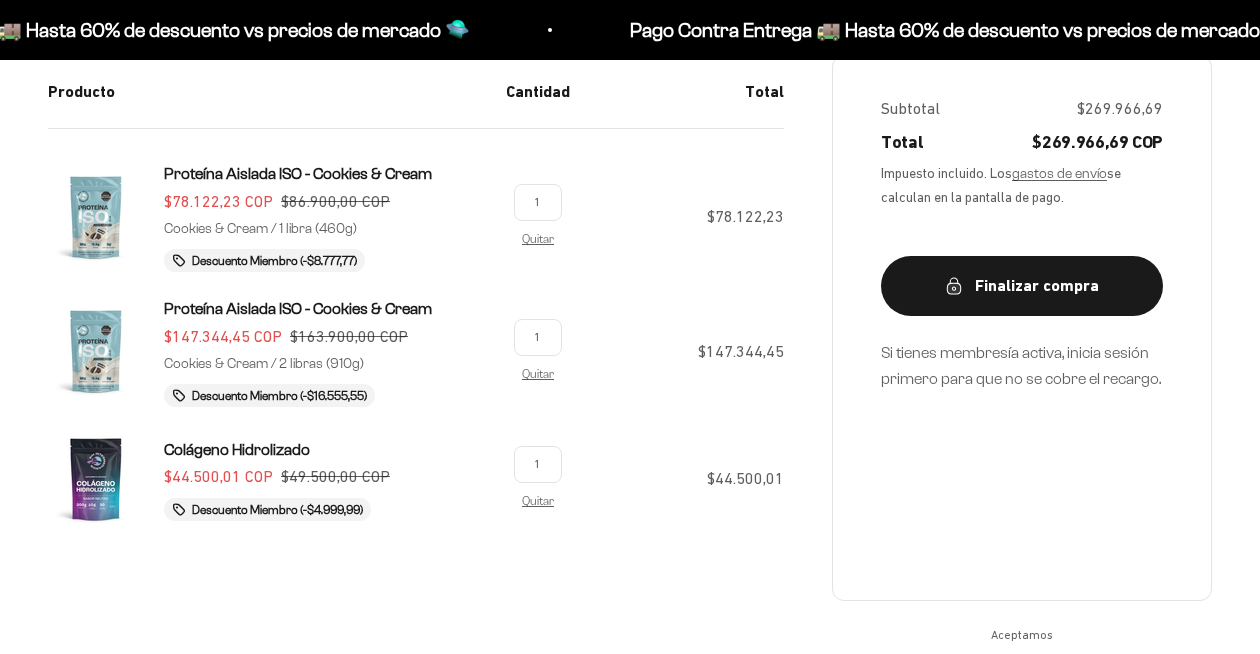 scroll, scrollTop: 361, scrollLeft: 0, axis: vertical 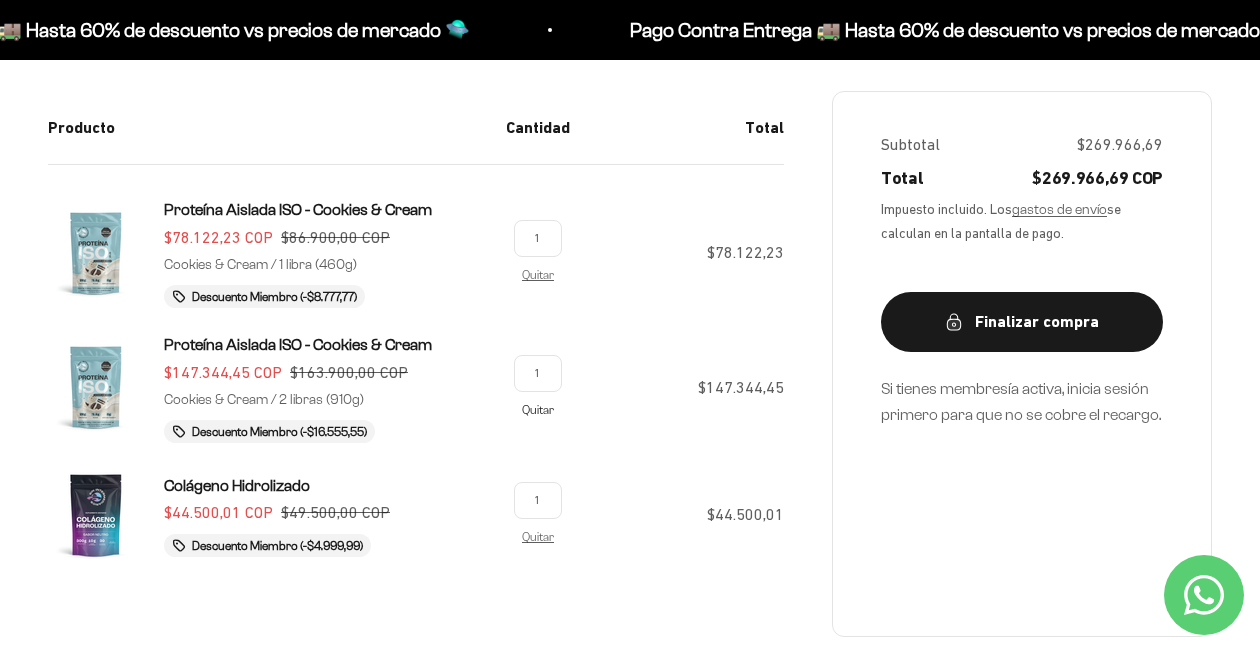 click on "Quitar" at bounding box center [538, 409] 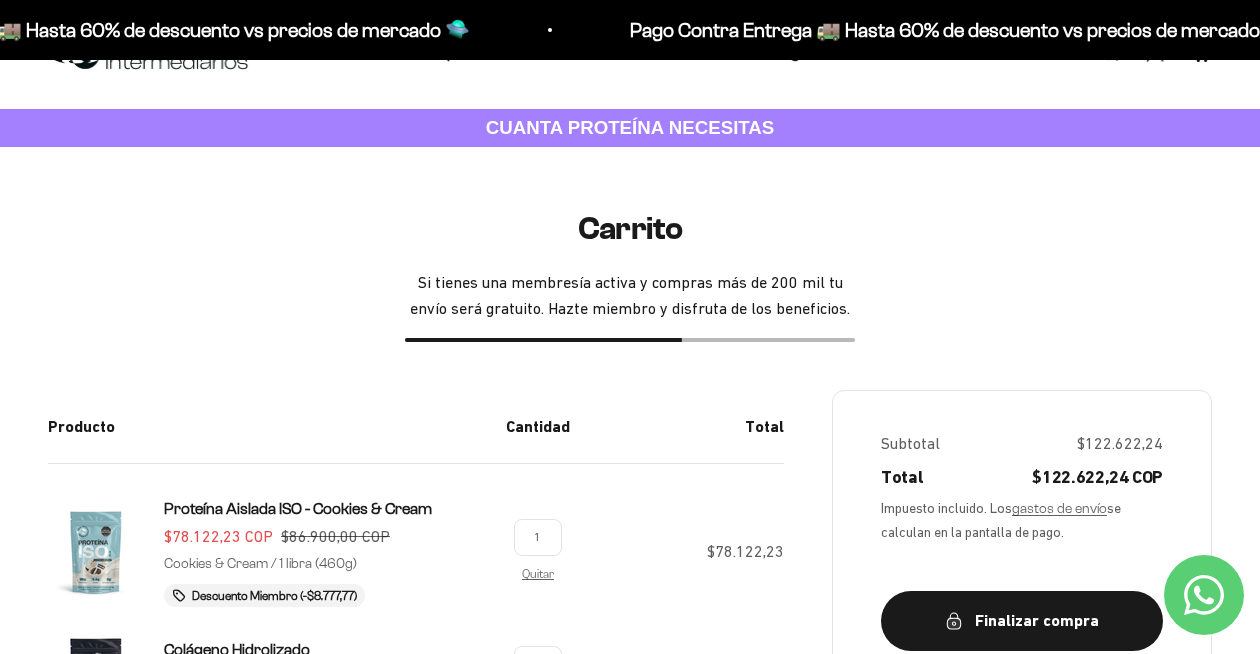 scroll, scrollTop: 0, scrollLeft: 0, axis: both 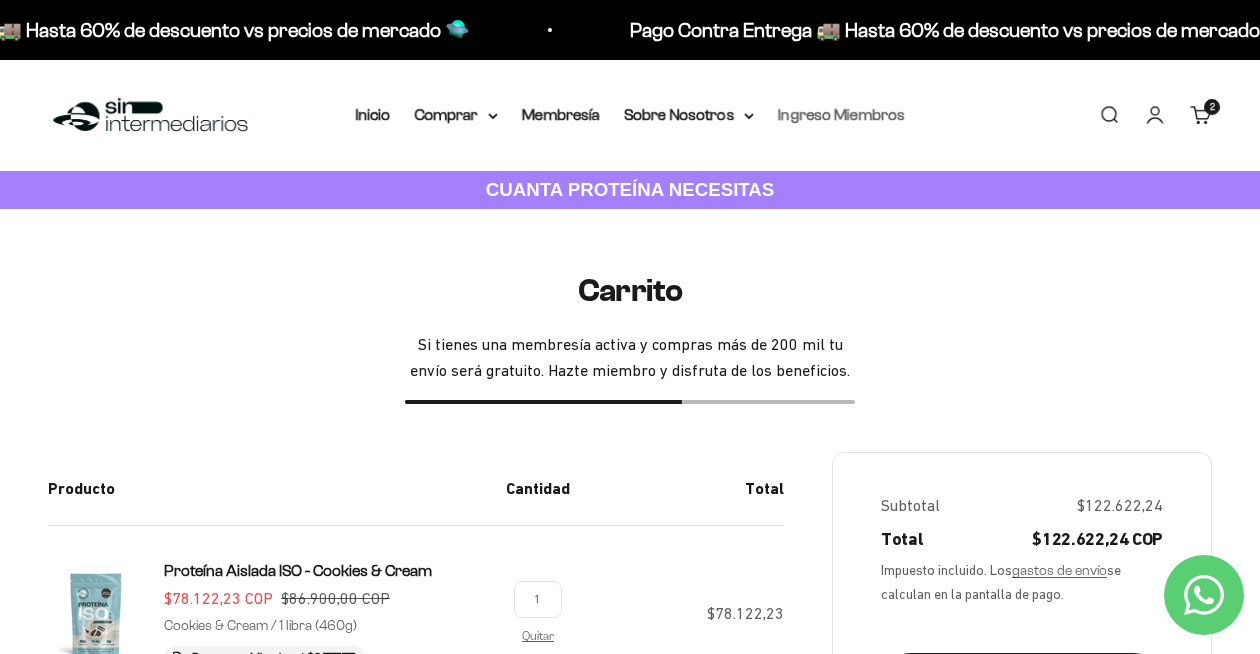 click on "Ingreso Miembros" at bounding box center [841, 114] 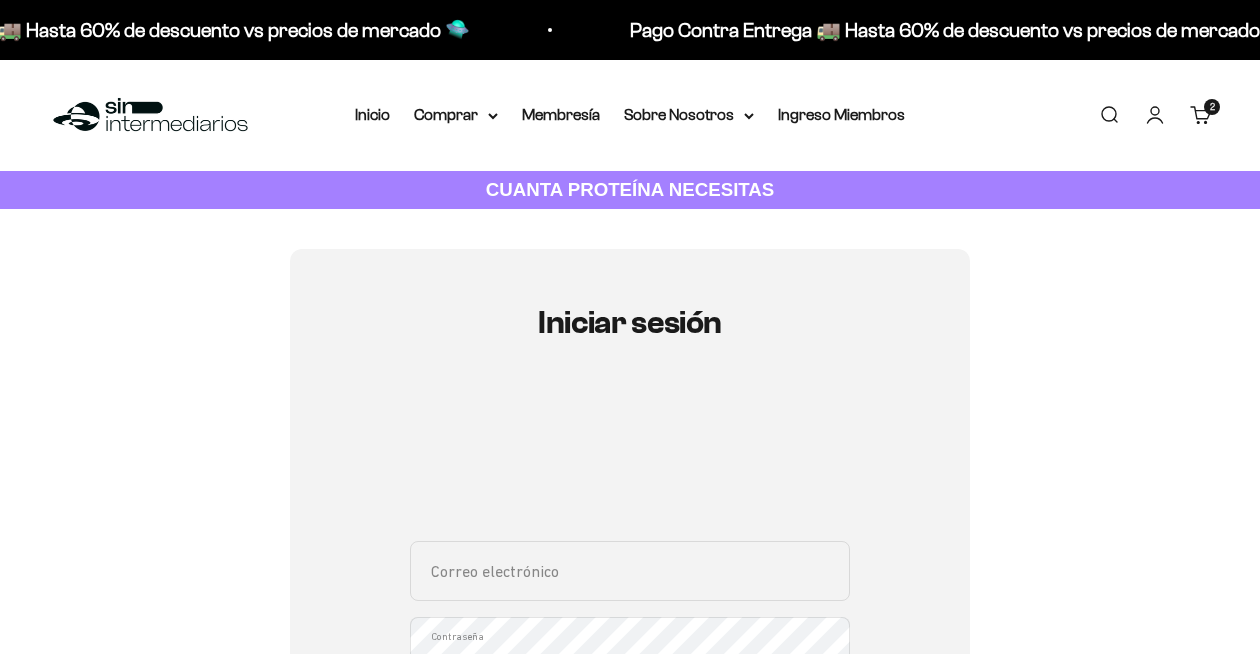 scroll, scrollTop: 186, scrollLeft: 0, axis: vertical 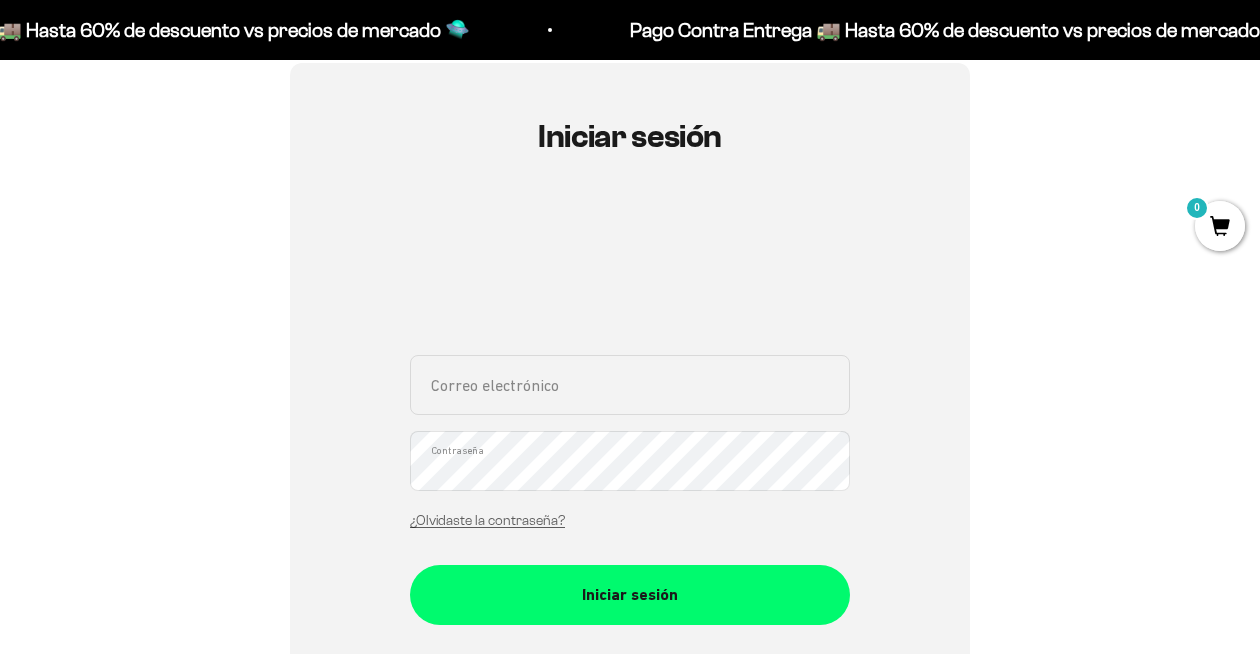 click on "Correo electrónico" at bounding box center (630, 385) 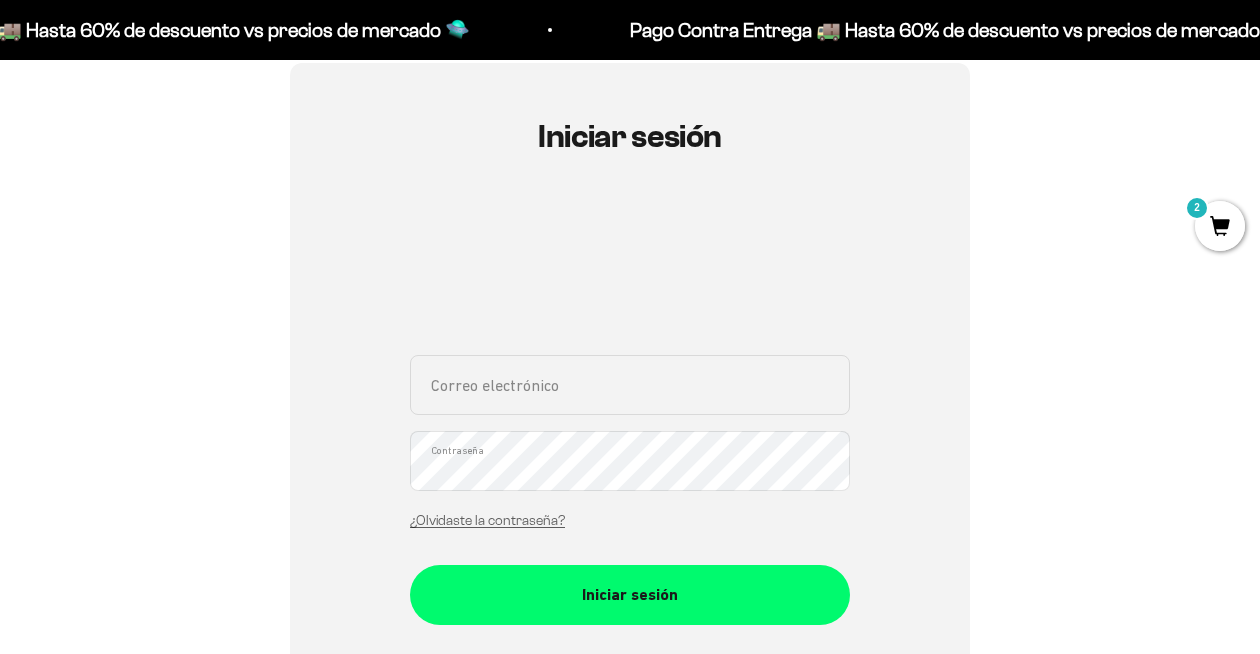 type on "[EMAIL_ADDRESS][DOMAIN_NAME]" 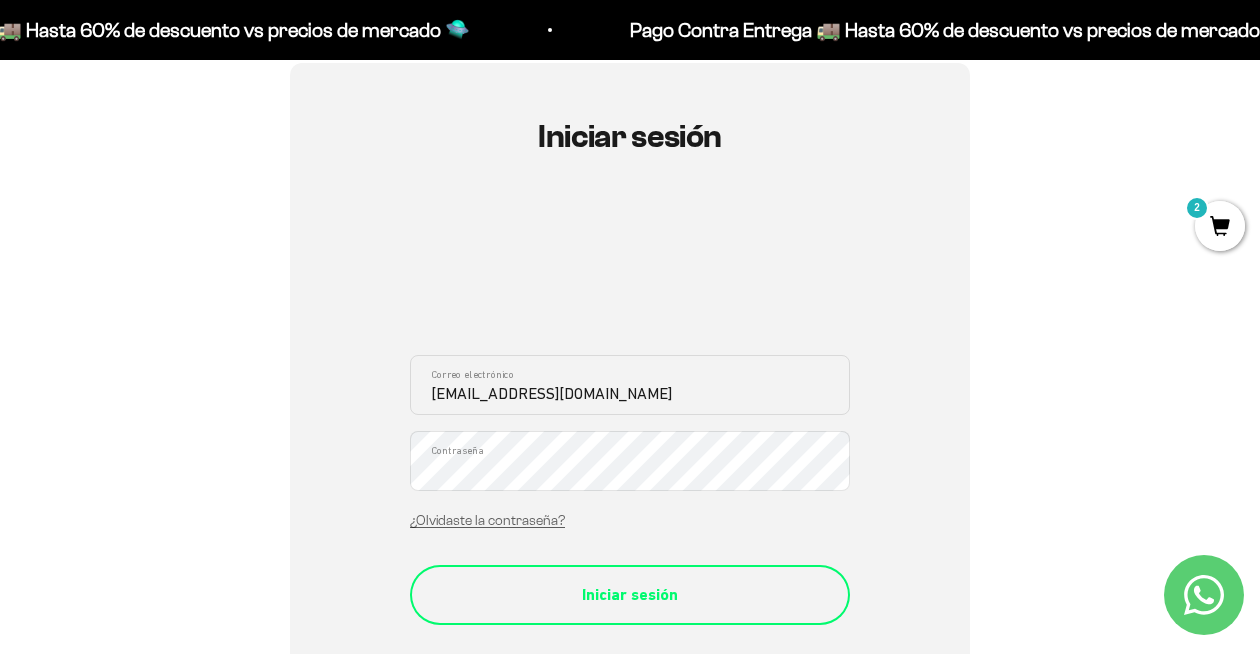 click on "Iniciar sesión" at bounding box center (630, 595) 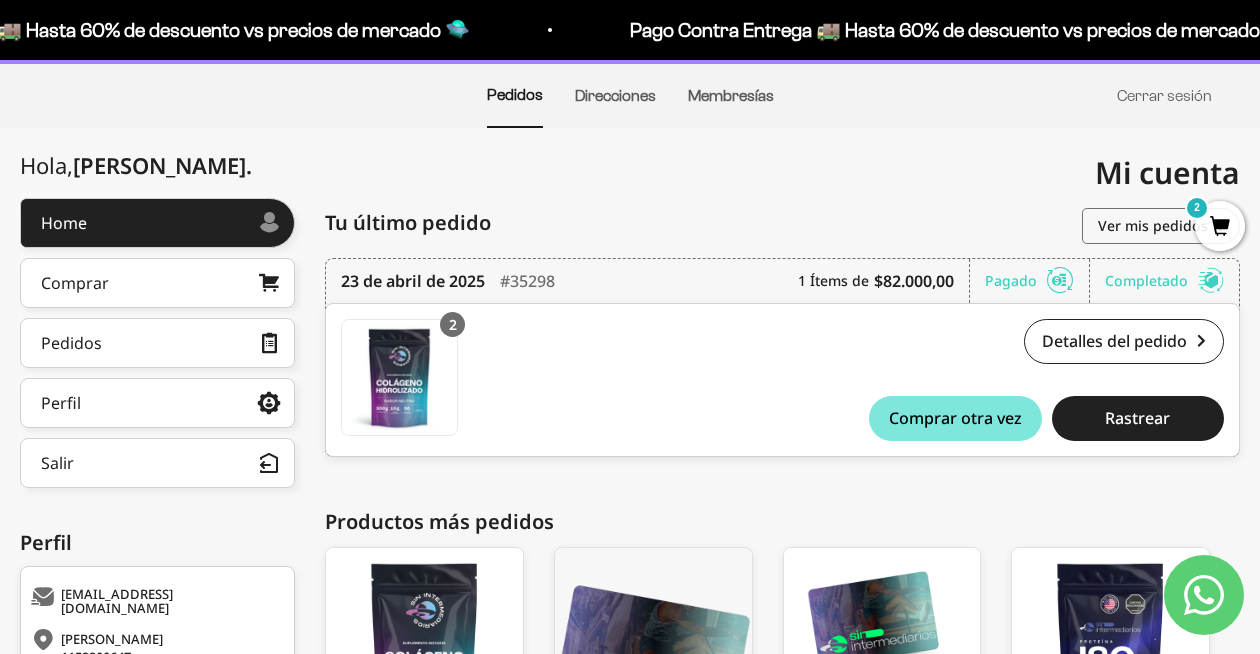 scroll, scrollTop: 143, scrollLeft: 0, axis: vertical 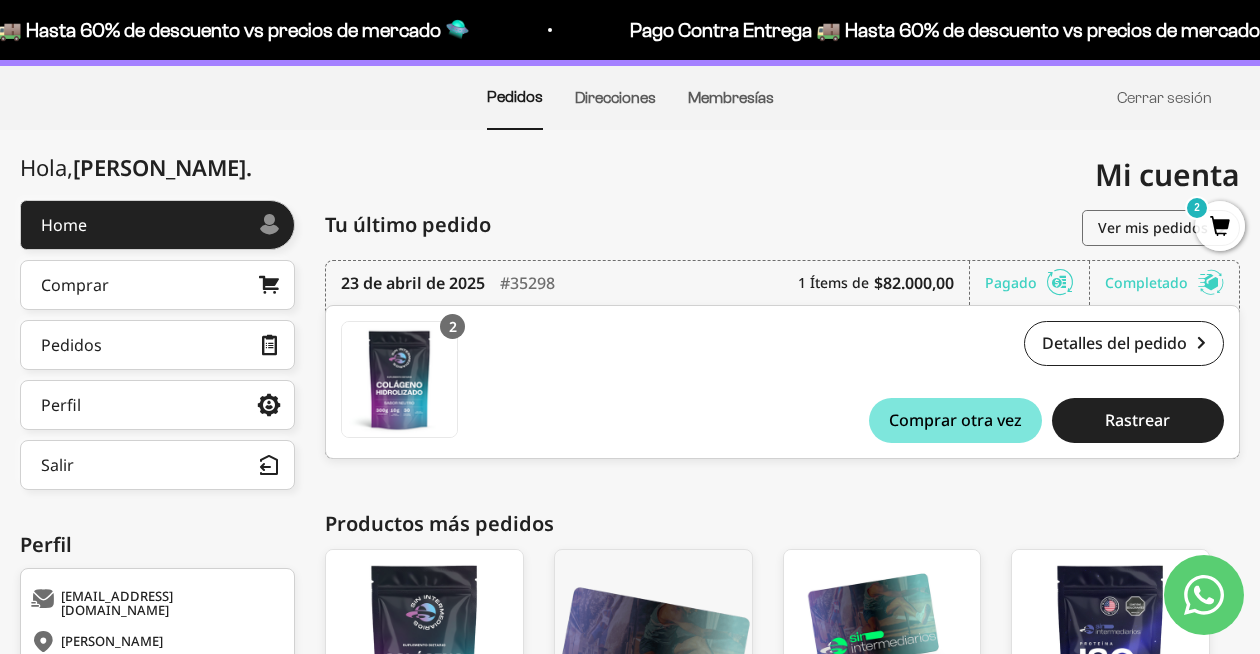 click on "2" at bounding box center [1220, 226] 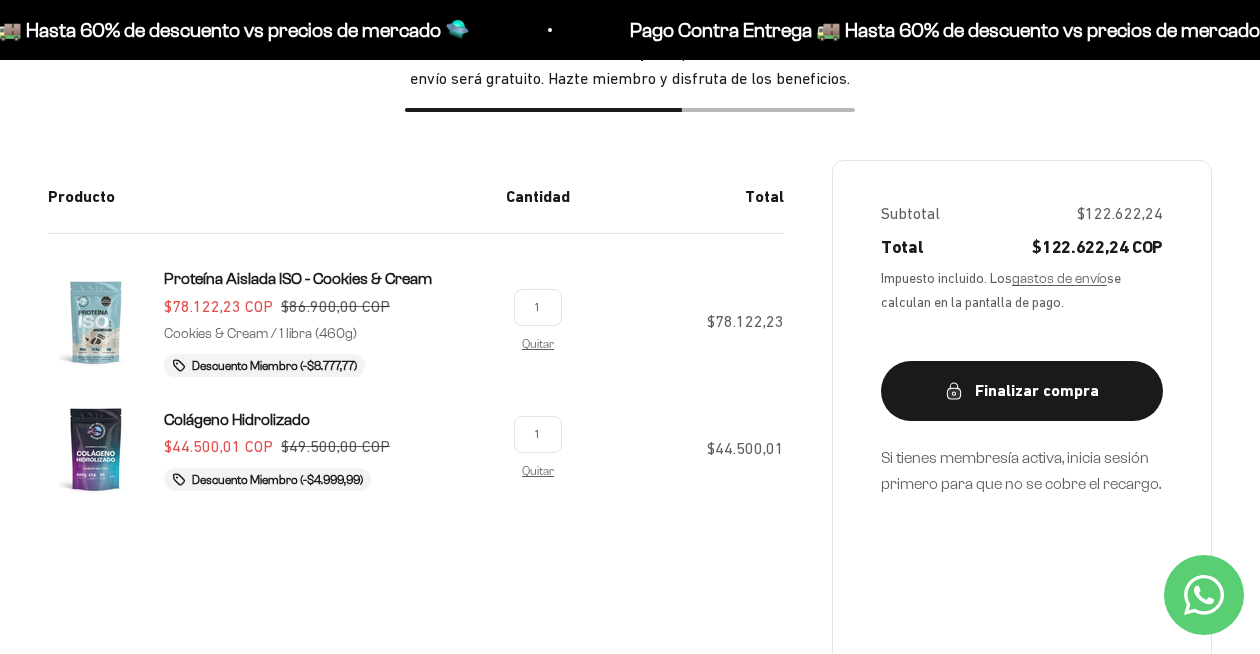 scroll, scrollTop: 297, scrollLeft: 0, axis: vertical 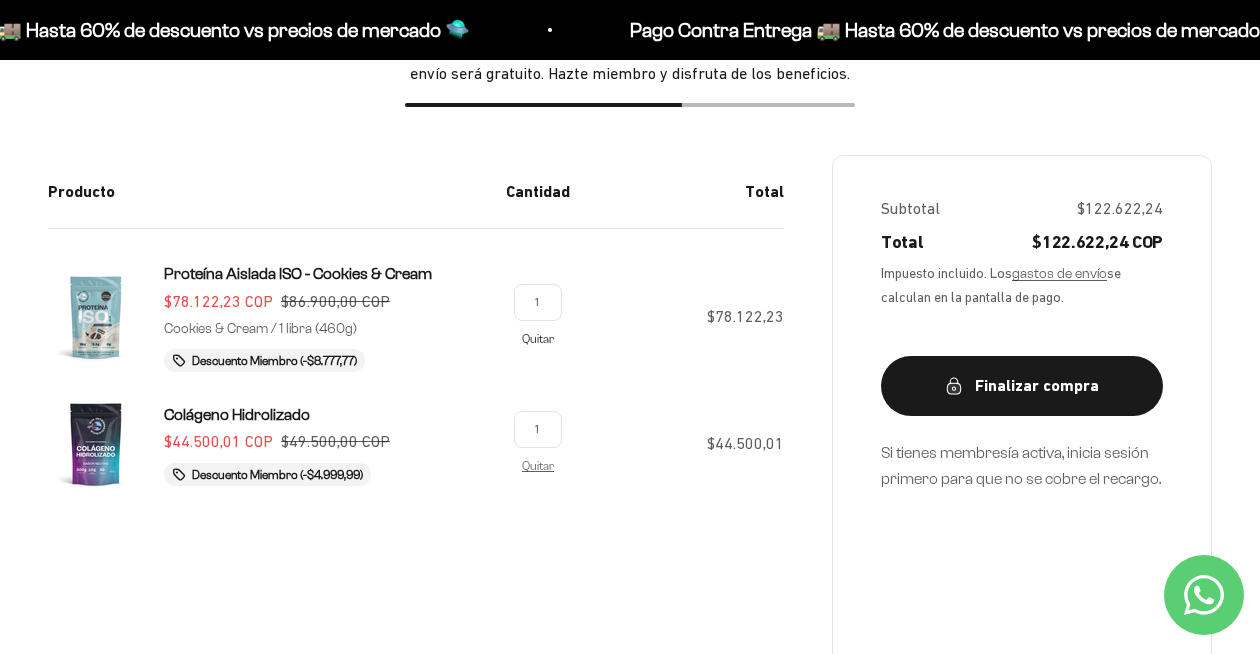 click on "Quitar" at bounding box center (538, 338) 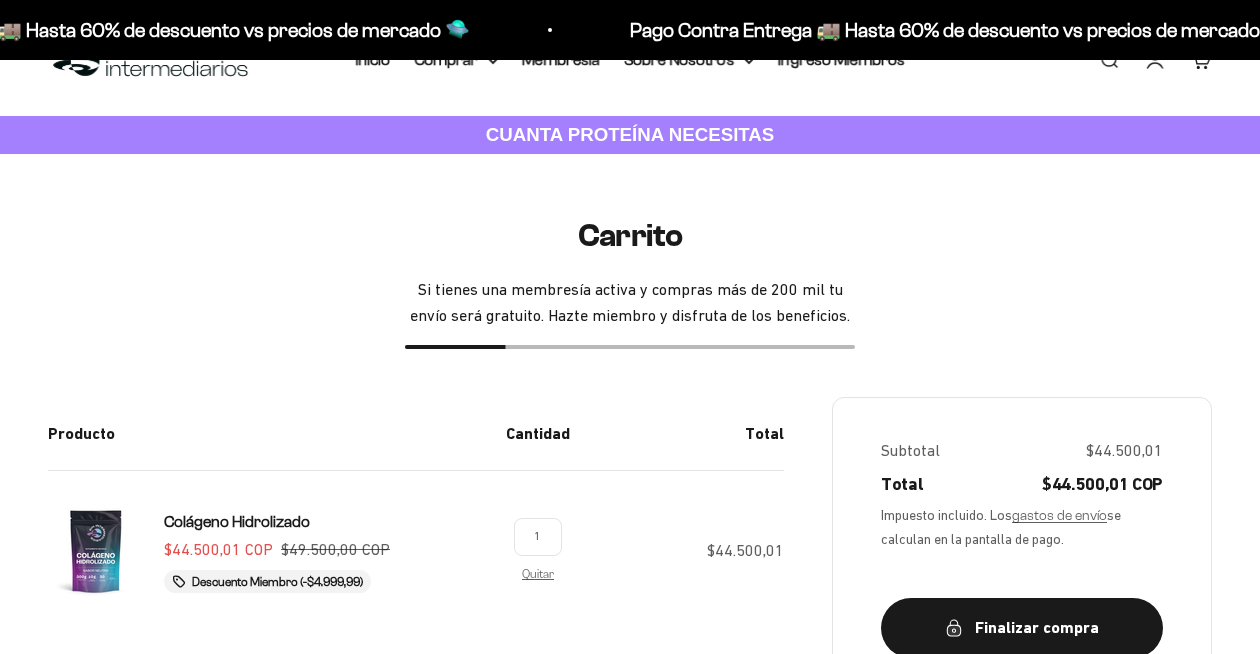 scroll, scrollTop: 0, scrollLeft: 0, axis: both 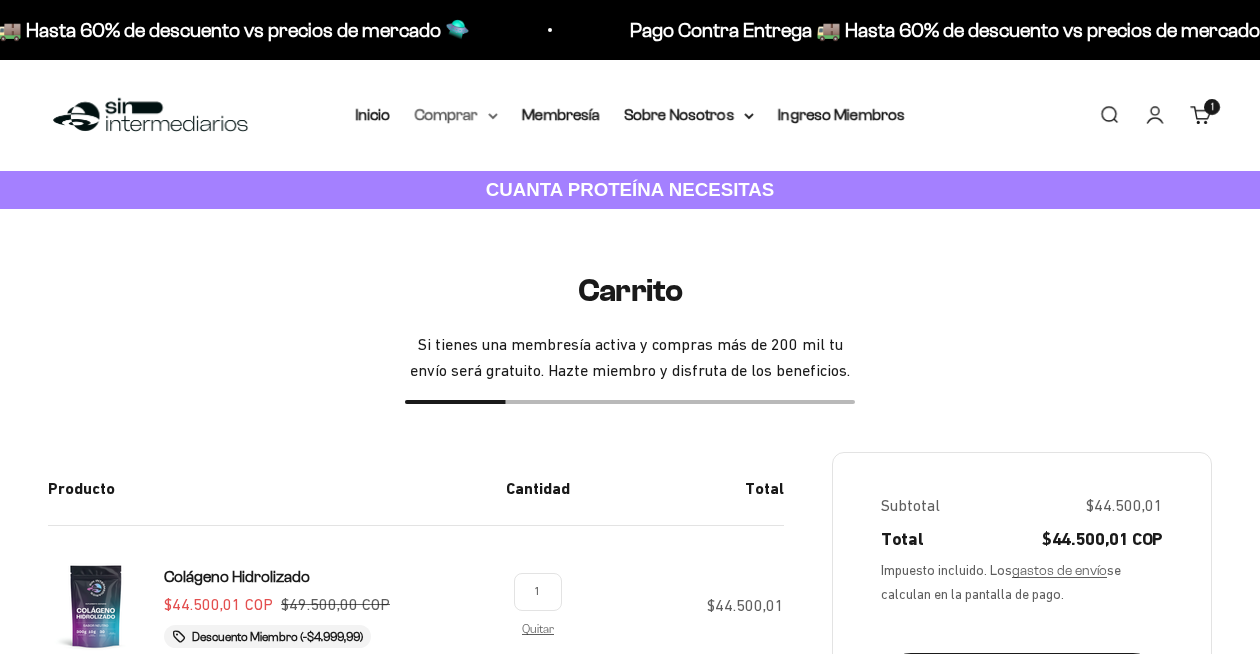 click on "Comprar" at bounding box center [456, 115] 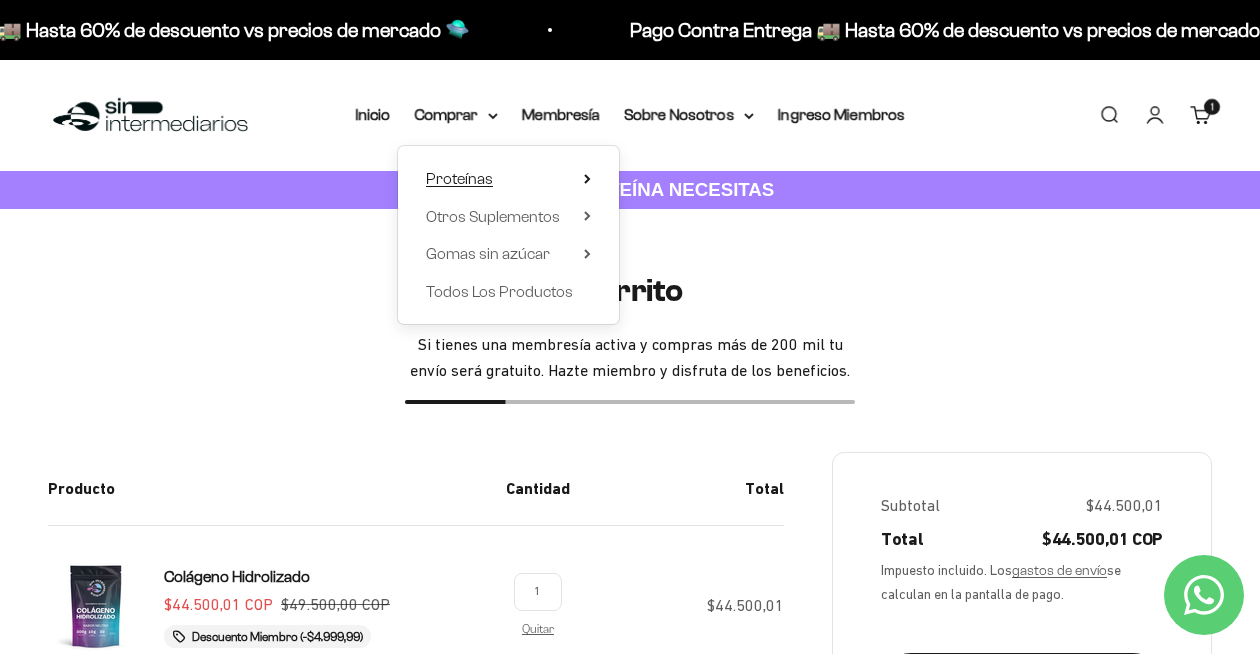 click on "Proteínas" at bounding box center (459, 178) 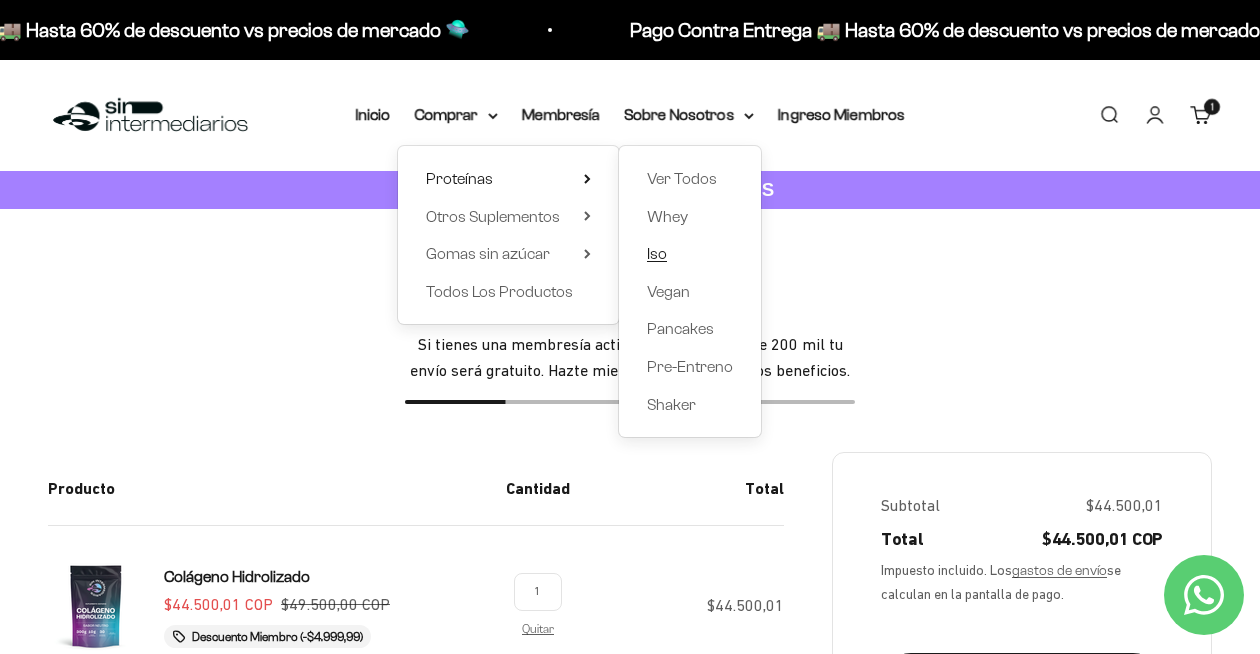 click on "Iso" at bounding box center (657, 253) 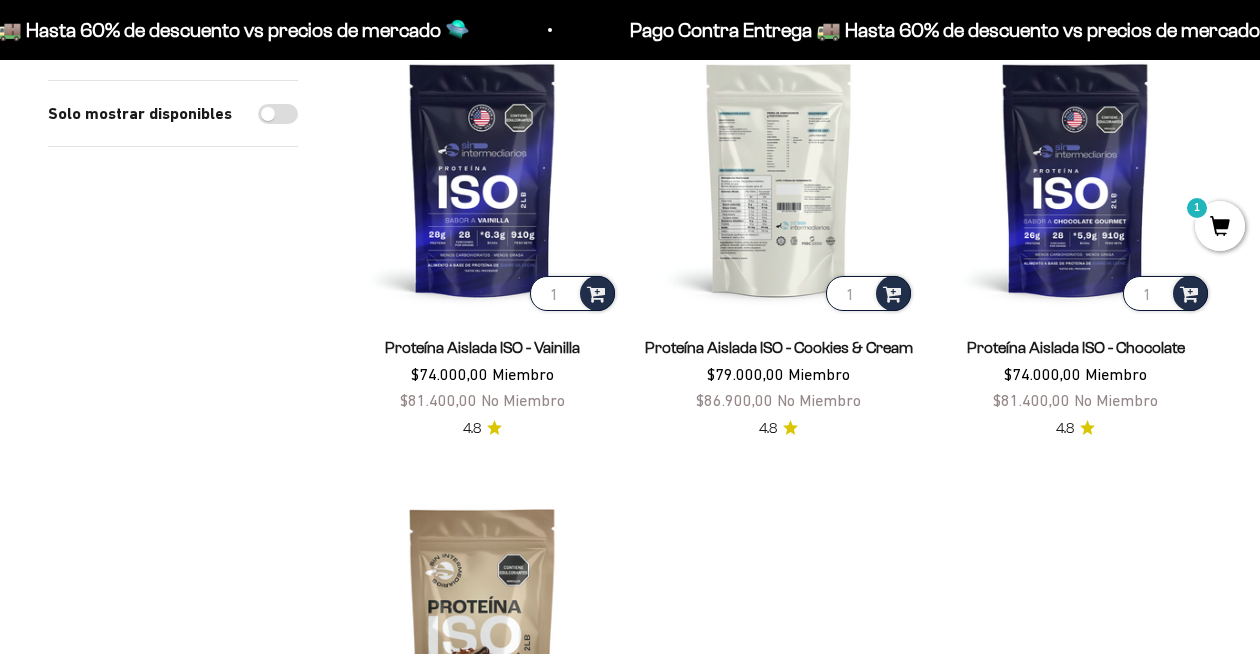 scroll, scrollTop: 273, scrollLeft: 0, axis: vertical 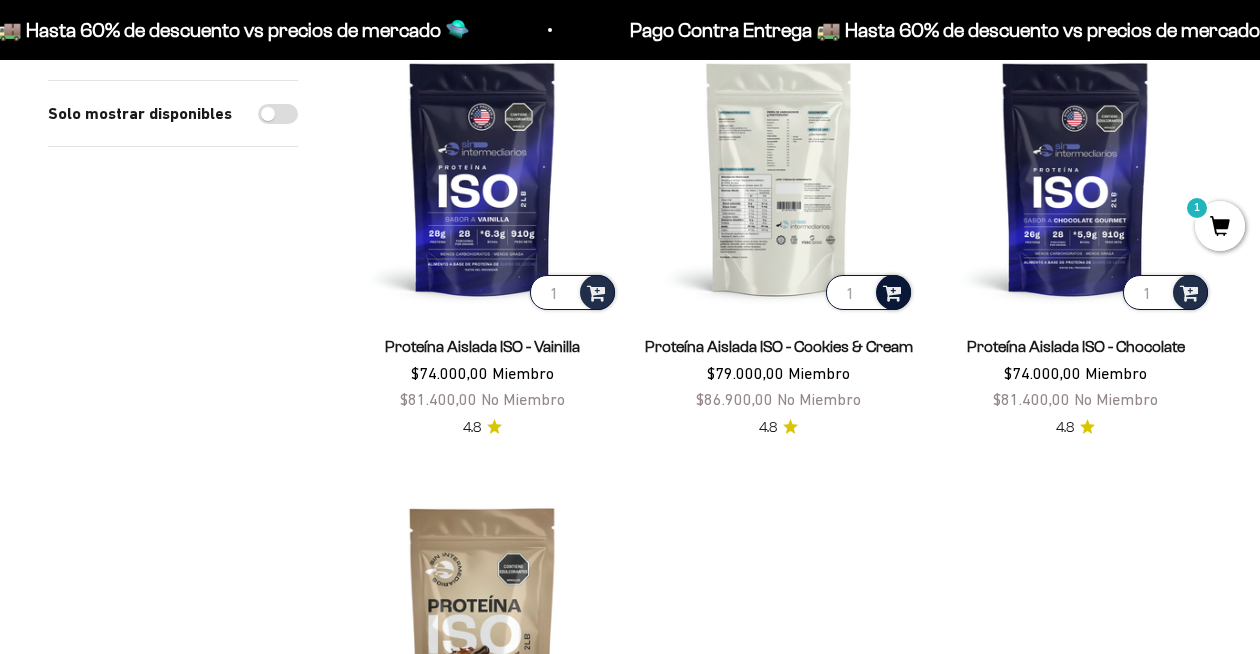 click at bounding box center (892, 291) 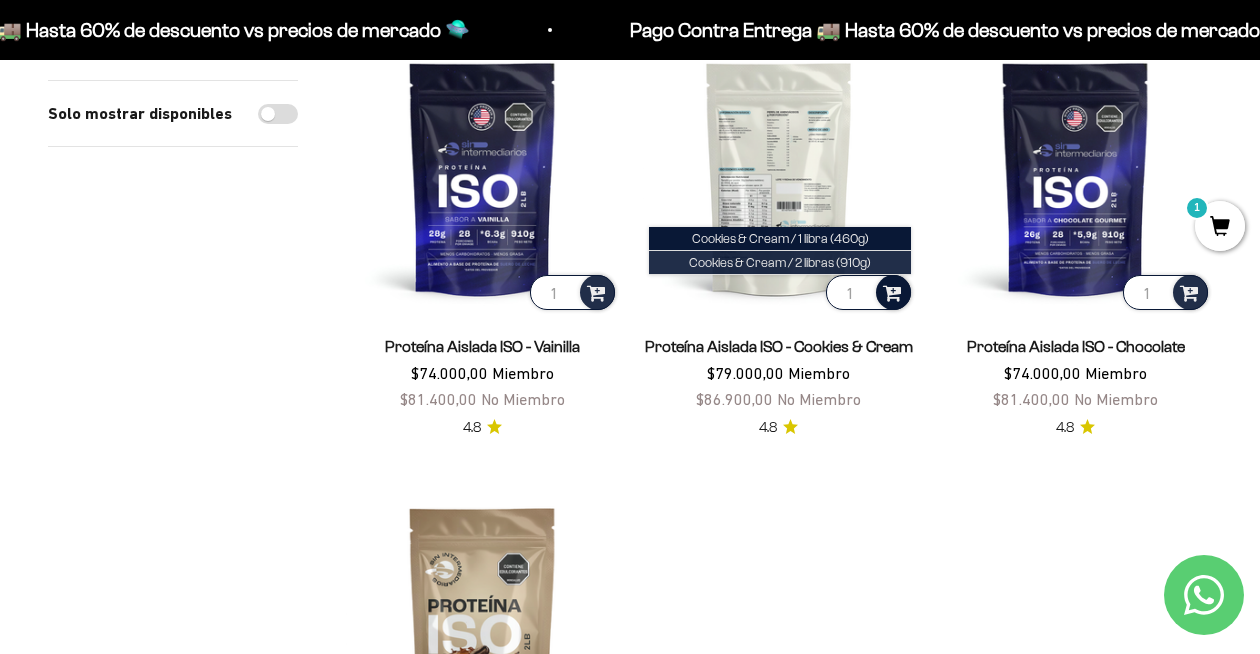 click on "Cookies & Cream / 2 libras (910g)" at bounding box center [780, 262] 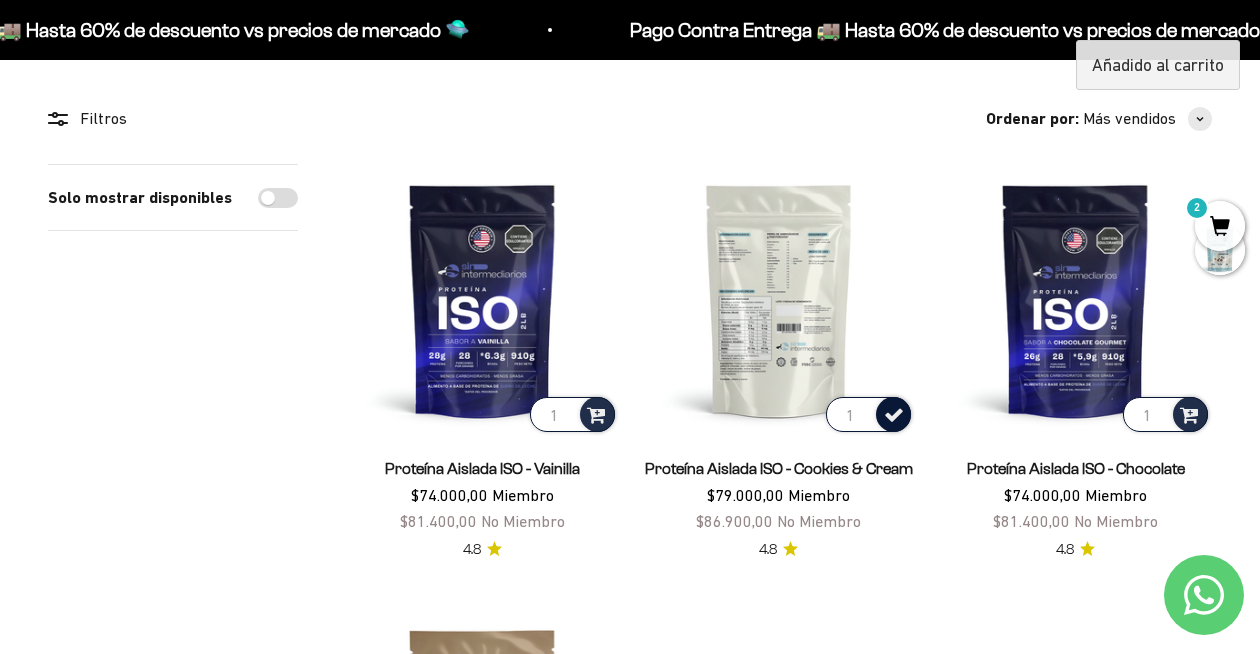 scroll, scrollTop: 101, scrollLeft: 0, axis: vertical 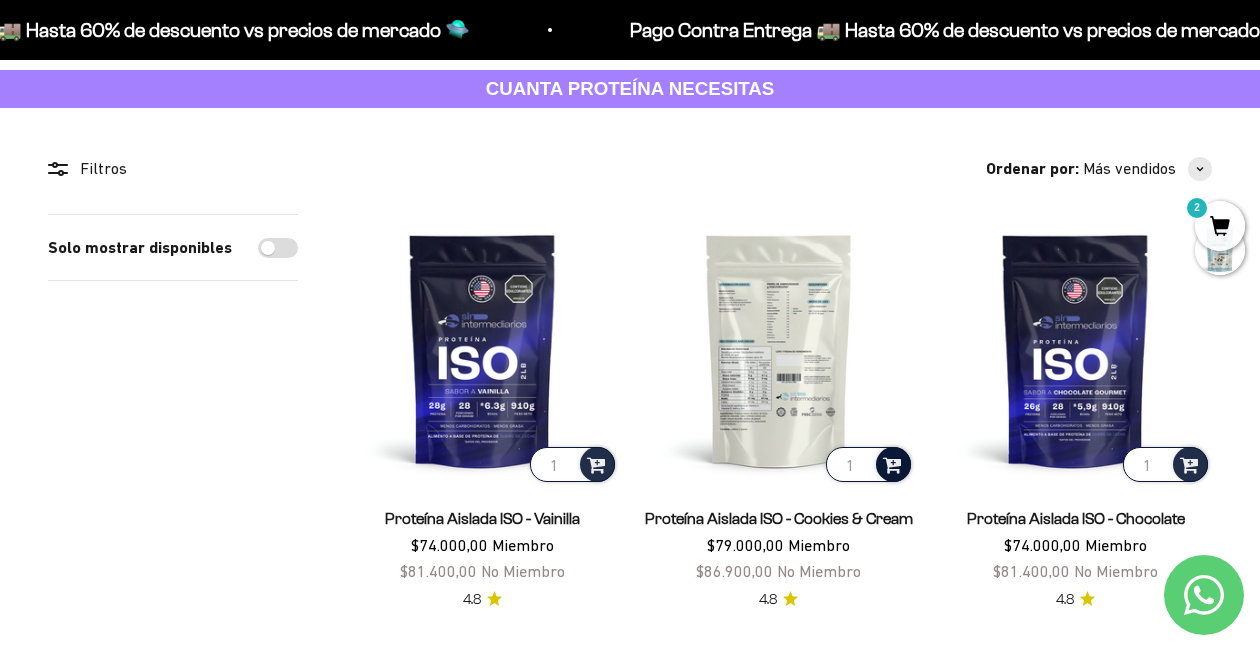 click on "2" at bounding box center [1220, 226] 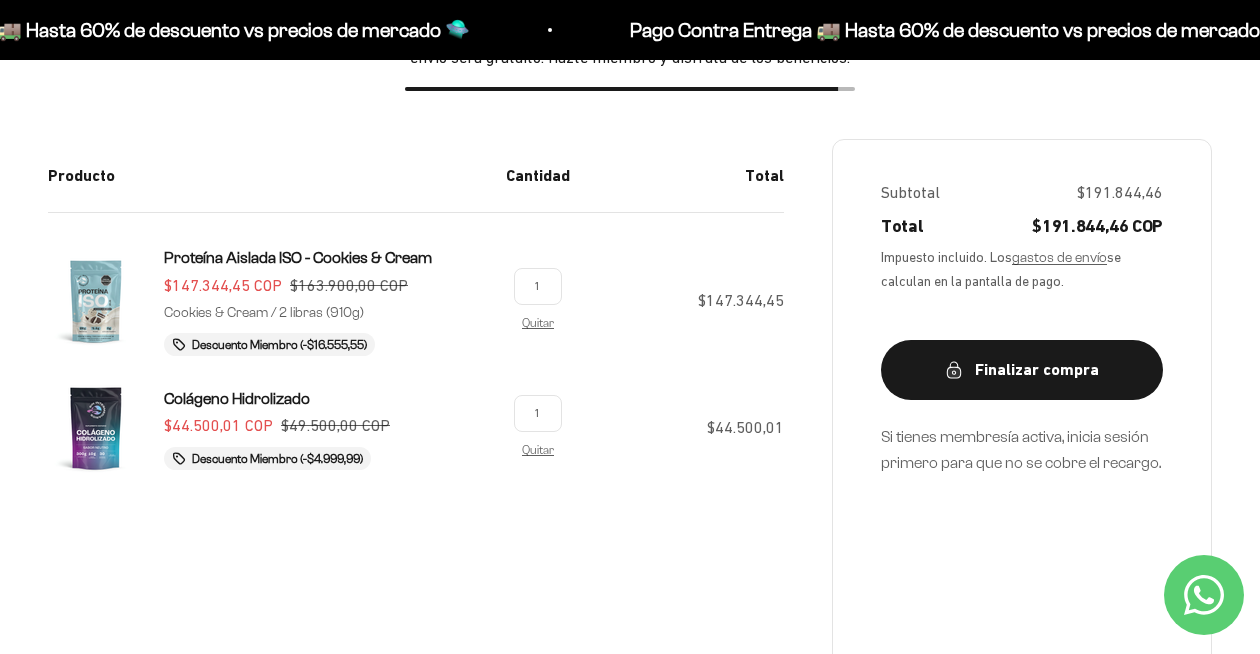 scroll, scrollTop: 0, scrollLeft: 0, axis: both 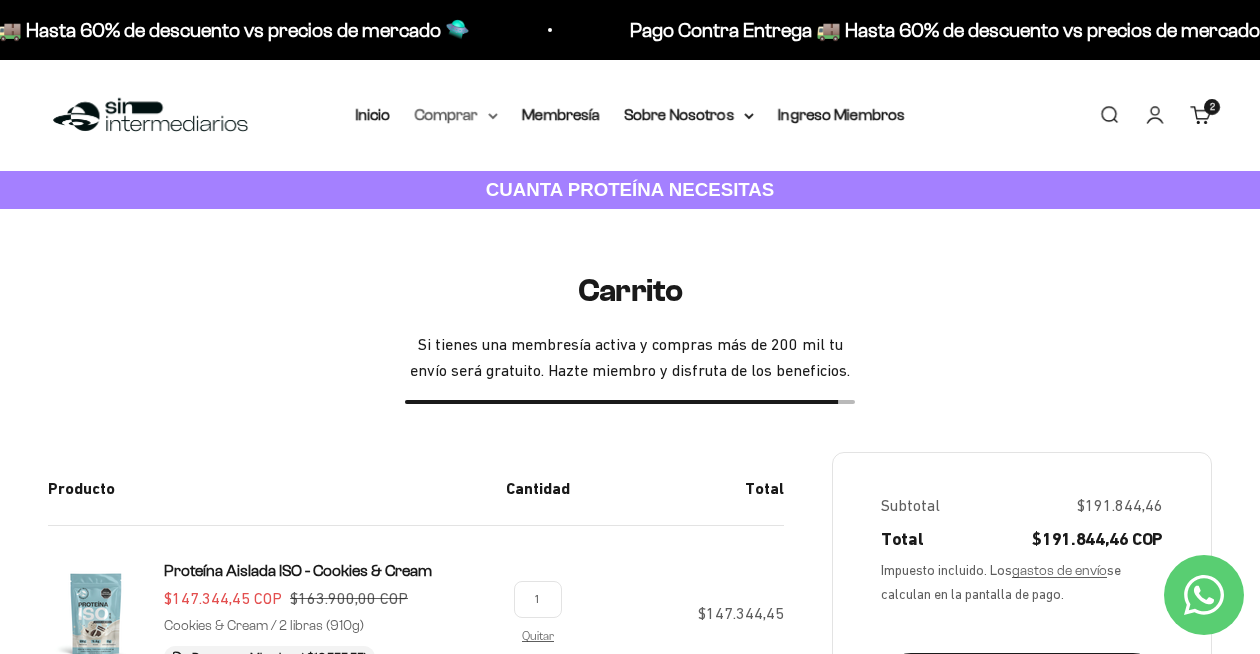 click on "Comprar" at bounding box center (456, 115) 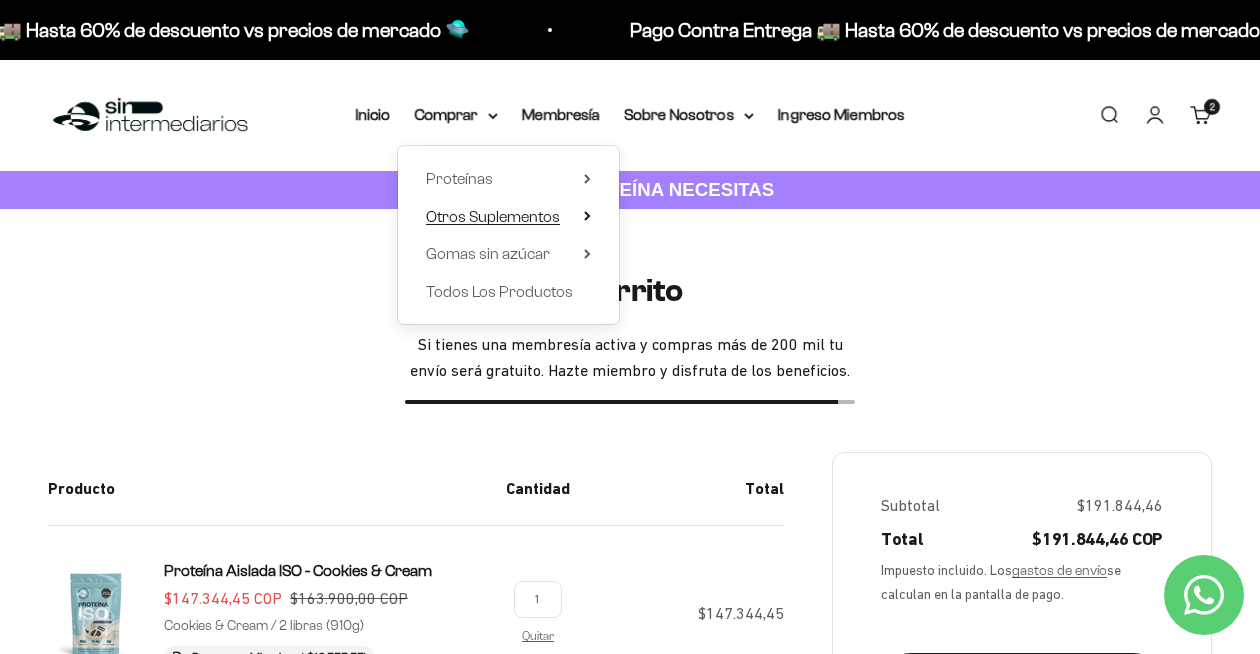 click on "Otros Suplementos" at bounding box center [493, 216] 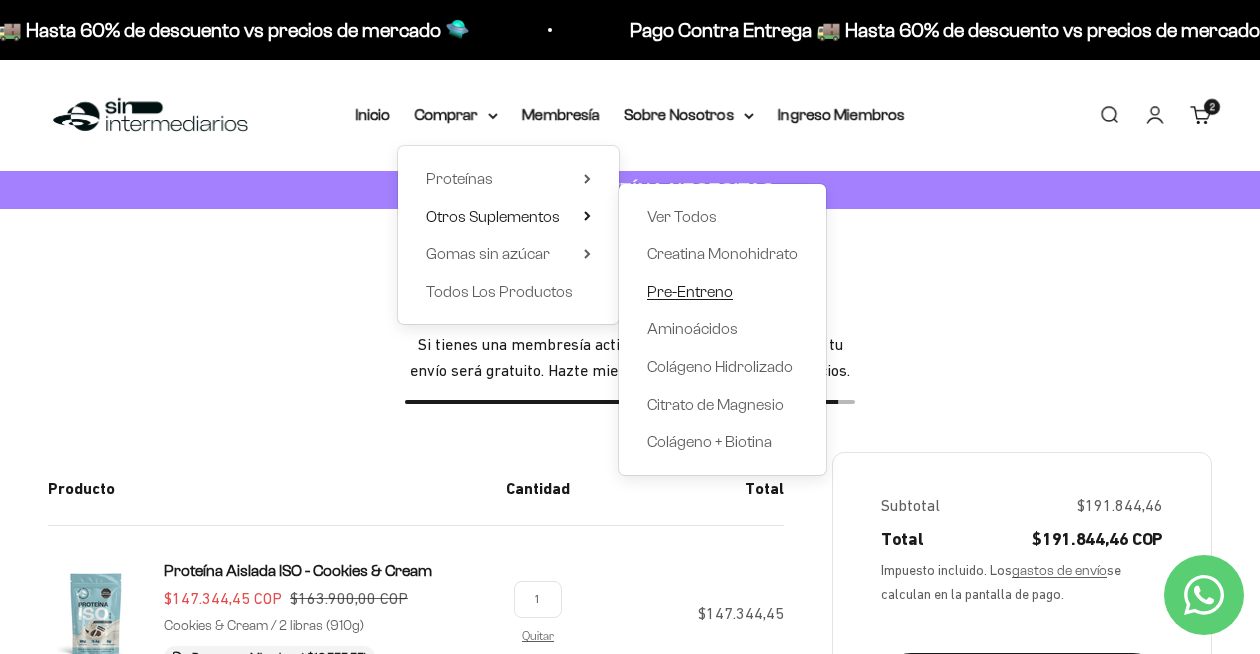 click on "Pre-Entreno" at bounding box center [690, 291] 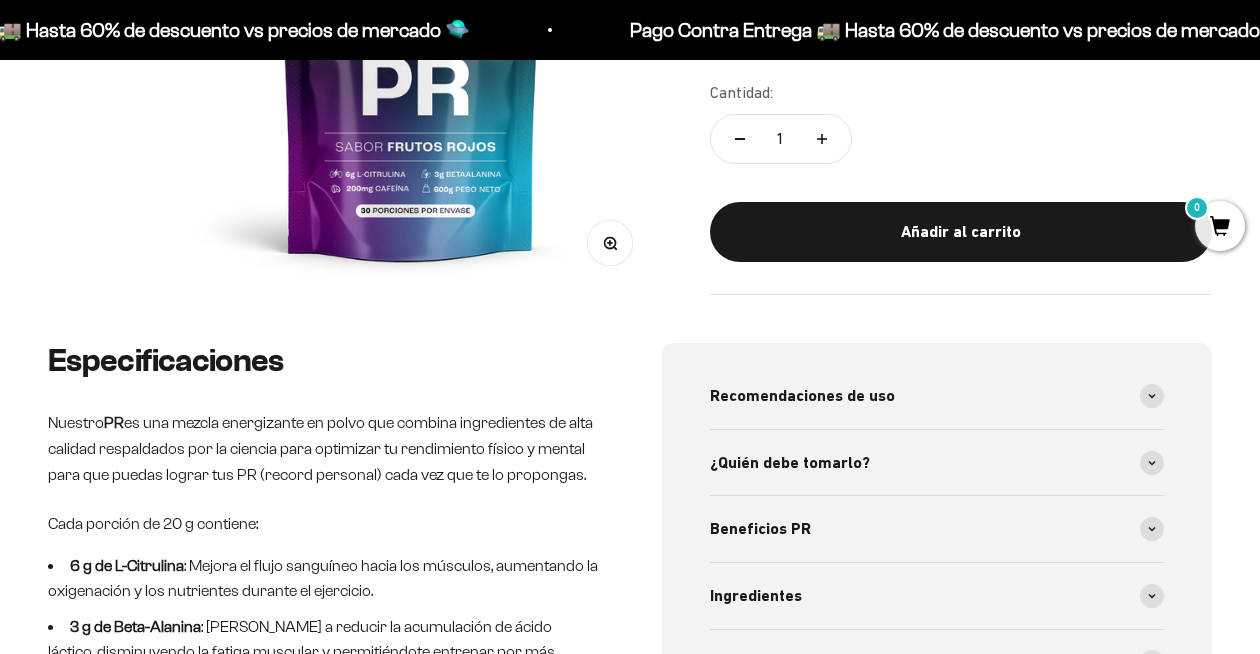 scroll, scrollTop: 479, scrollLeft: 0, axis: vertical 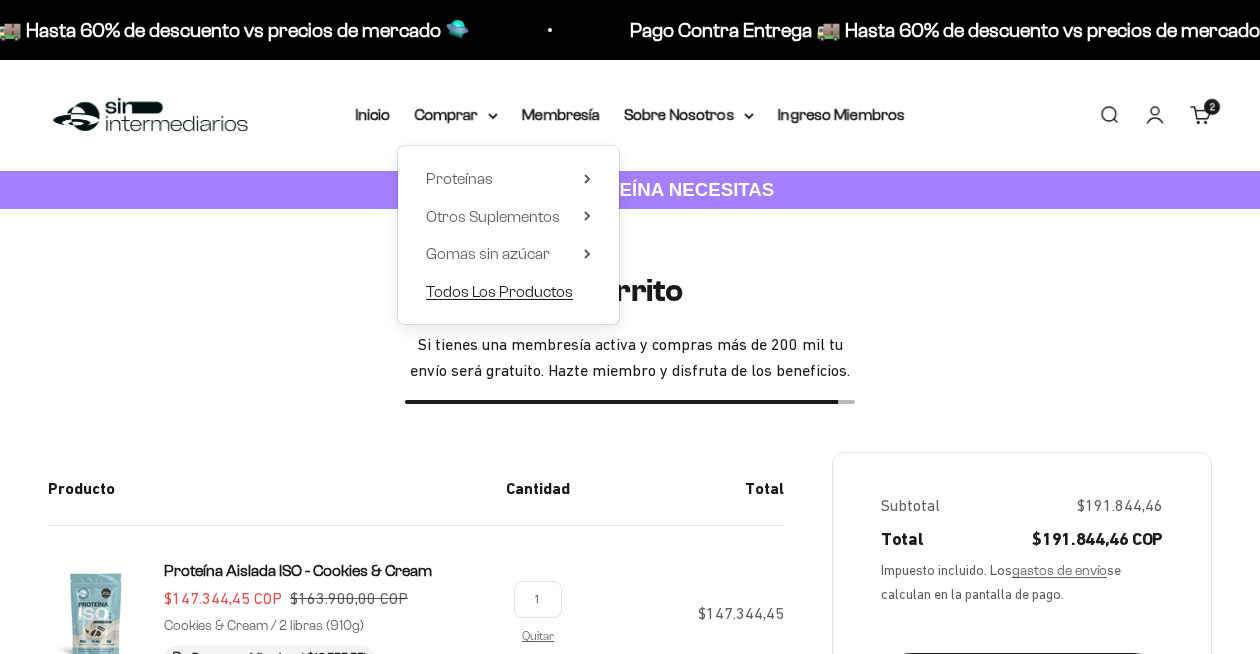 click on "Todos Los Productos" at bounding box center [499, 291] 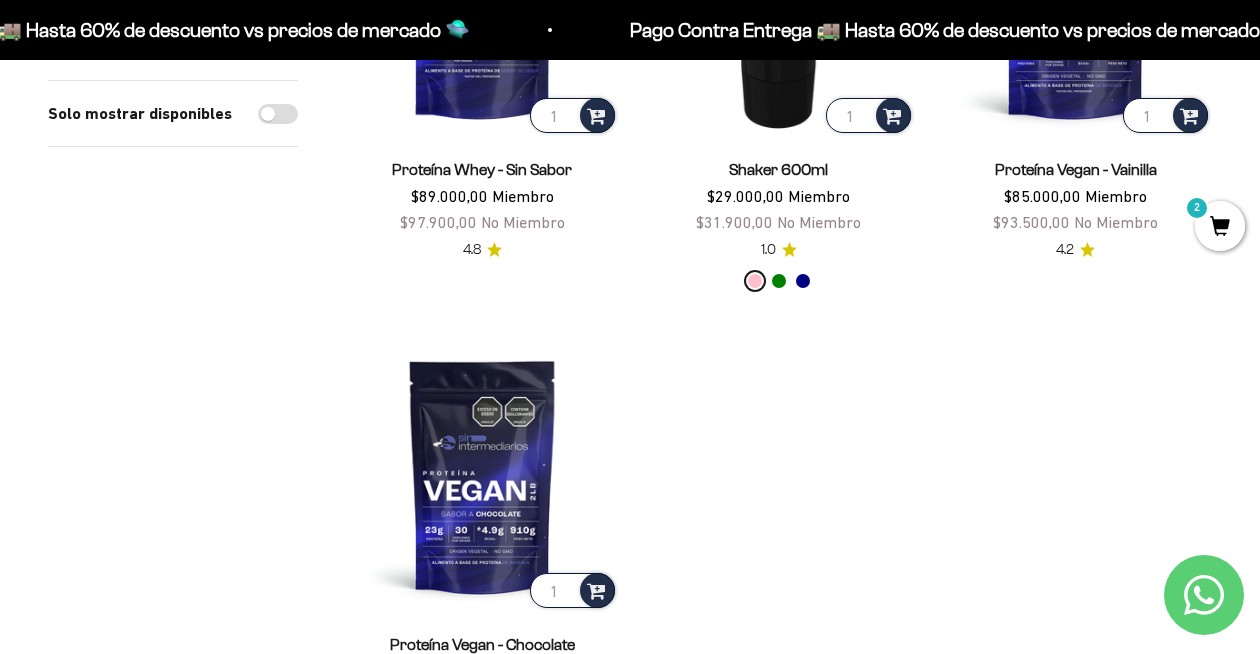 scroll, scrollTop: 3614, scrollLeft: 0, axis: vertical 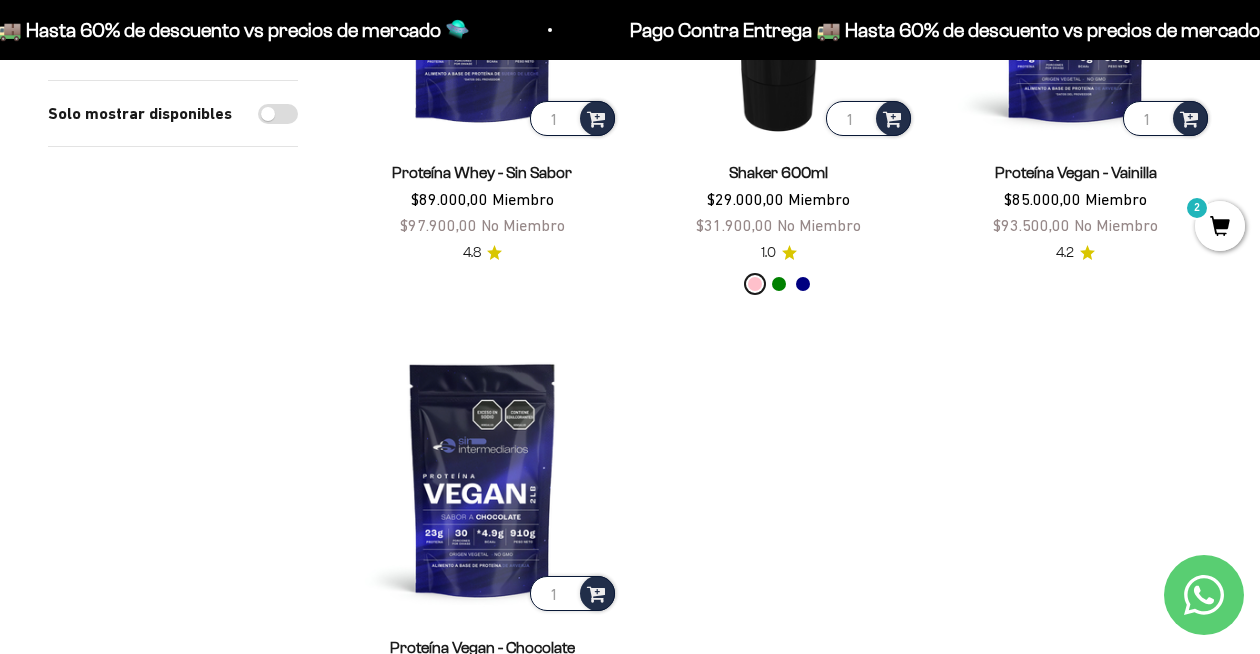 click on "Solo mostrar disponibles" at bounding box center (173, 114) 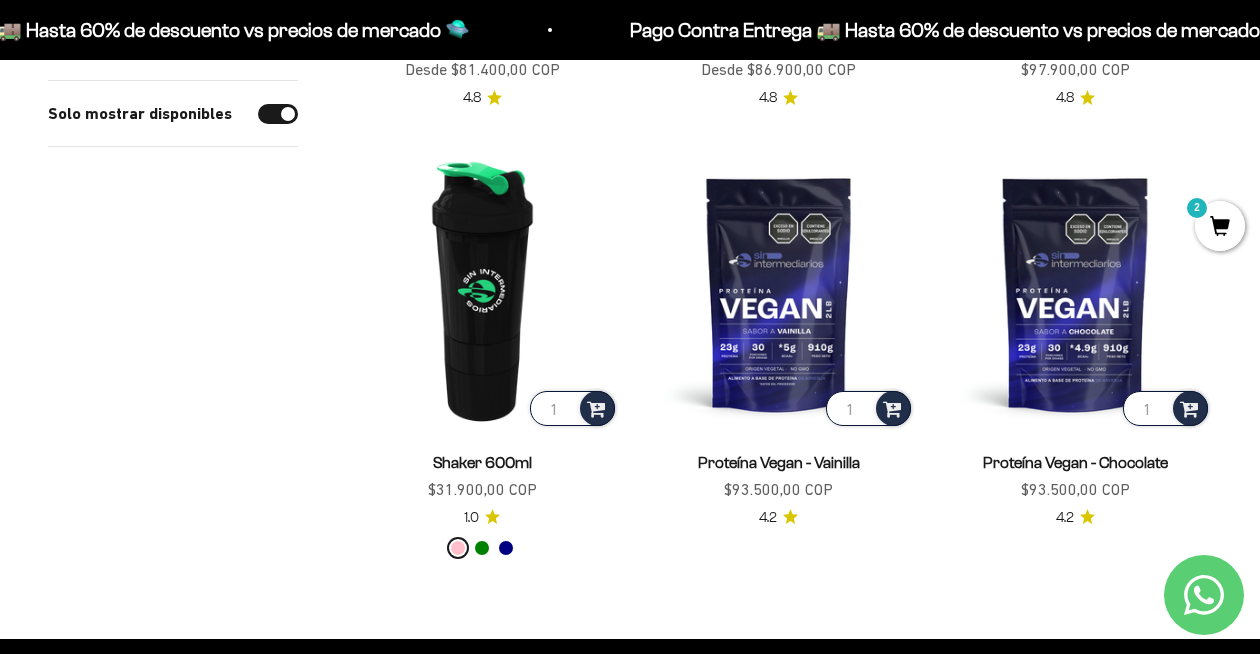 scroll, scrollTop: 3144, scrollLeft: 0, axis: vertical 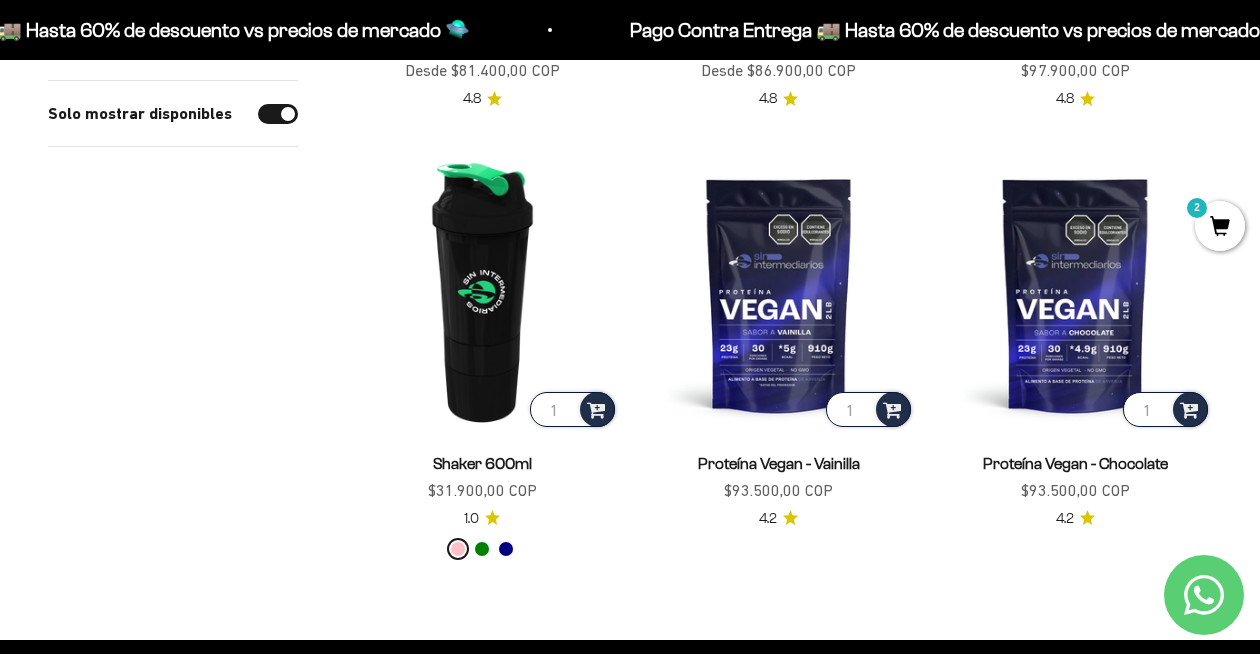 click on "Green" at bounding box center [482, 549] 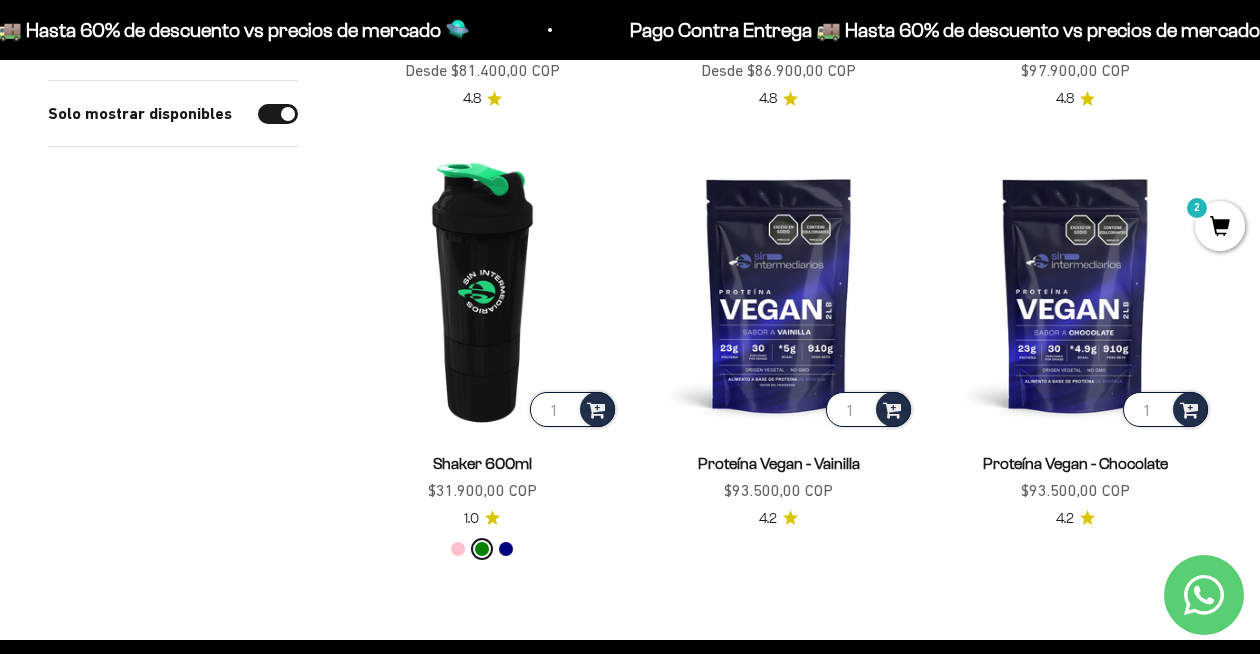click on "Navy" at bounding box center [506, 549] 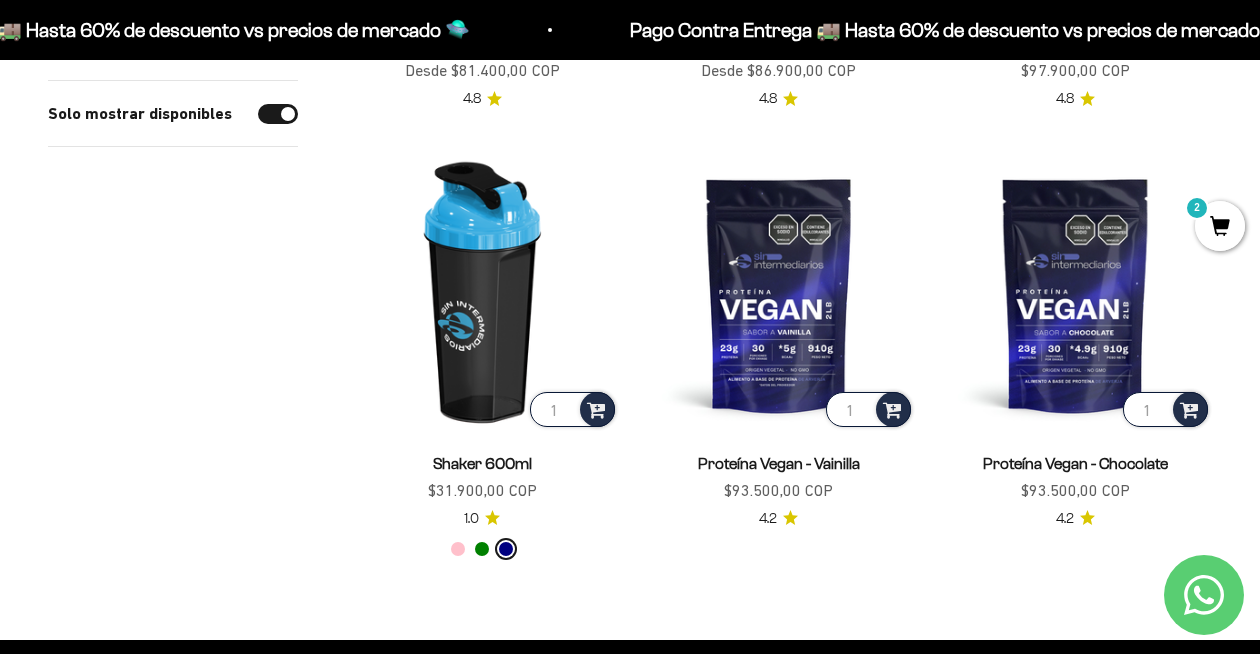 click on "Green" at bounding box center [482, 549] 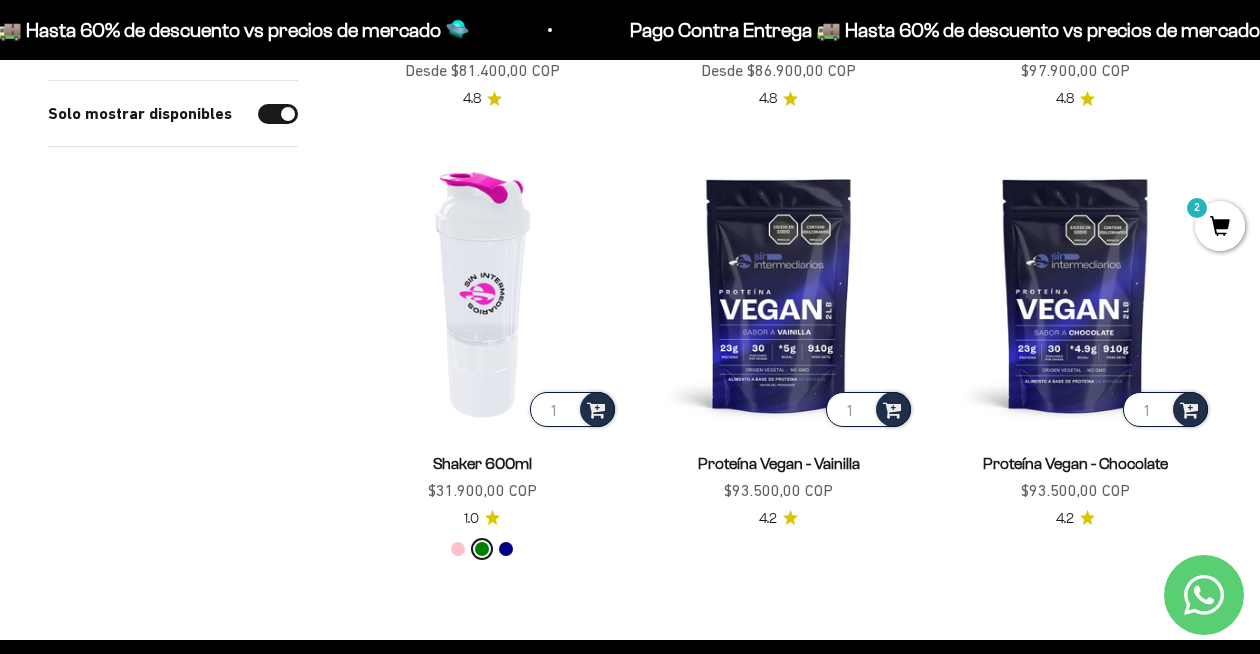 click at bounding box center (482, 294) 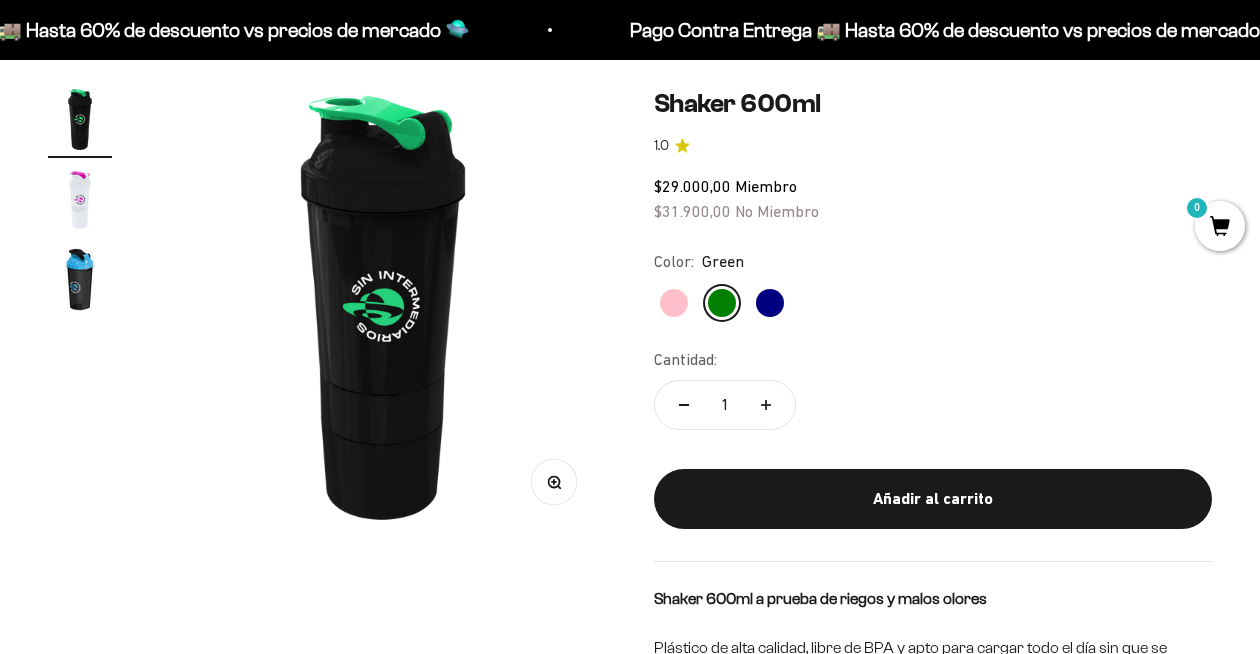 scroll, scrollTop: 169, scrollLeft: 0, axis: vertical 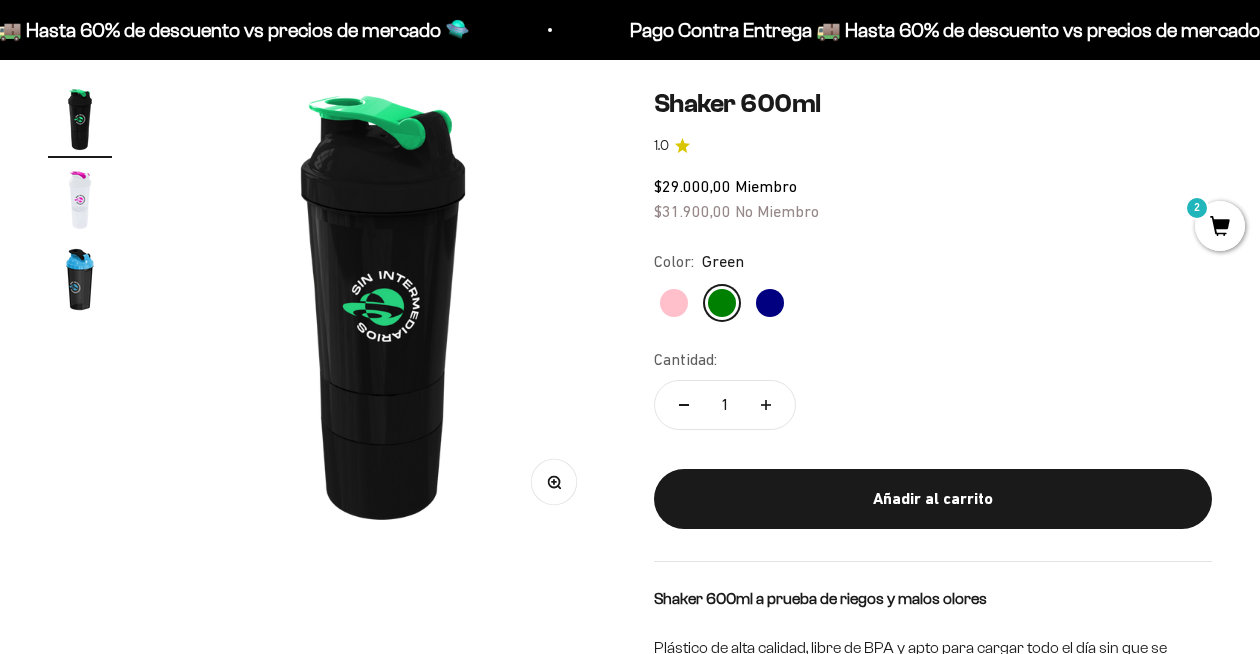 click on "Navy" 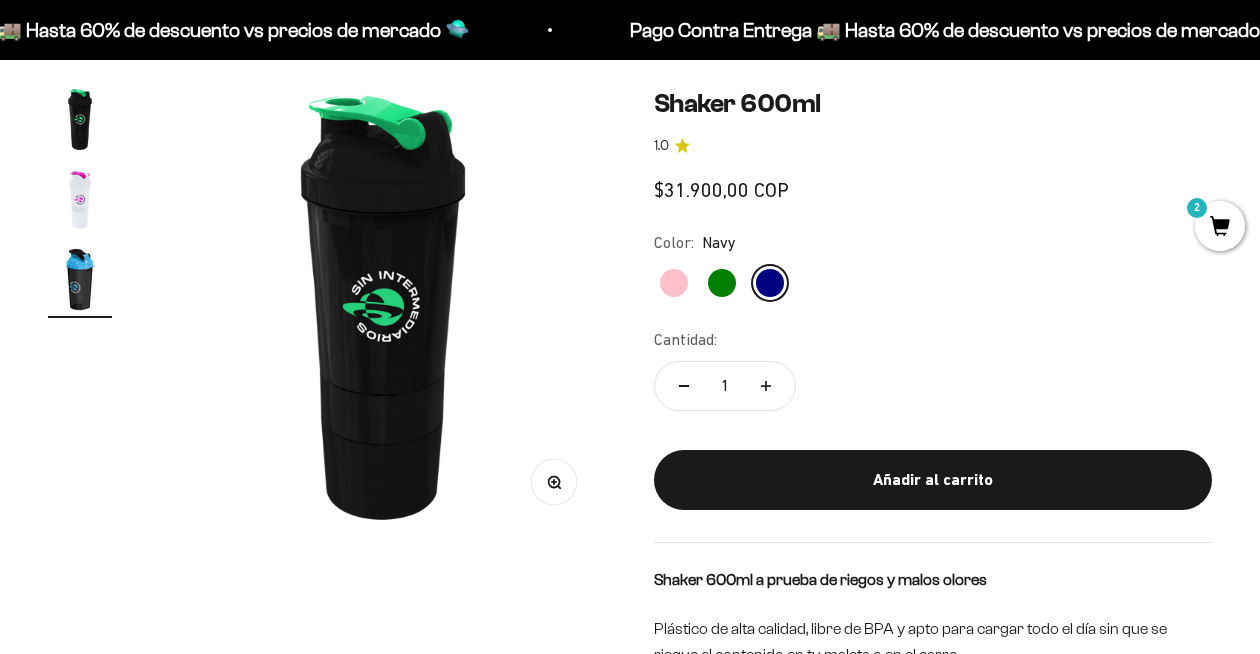 scroll, scrollTop: 0, scrollLeft: 916, axis: horizontal 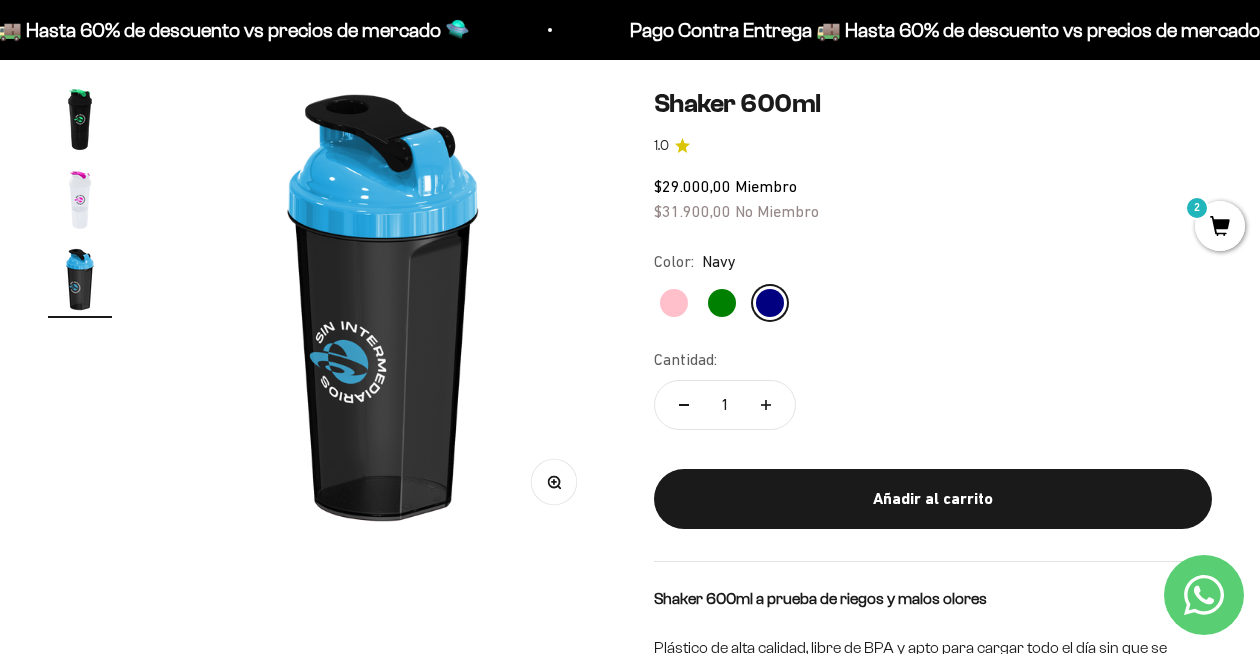 click on "Green" 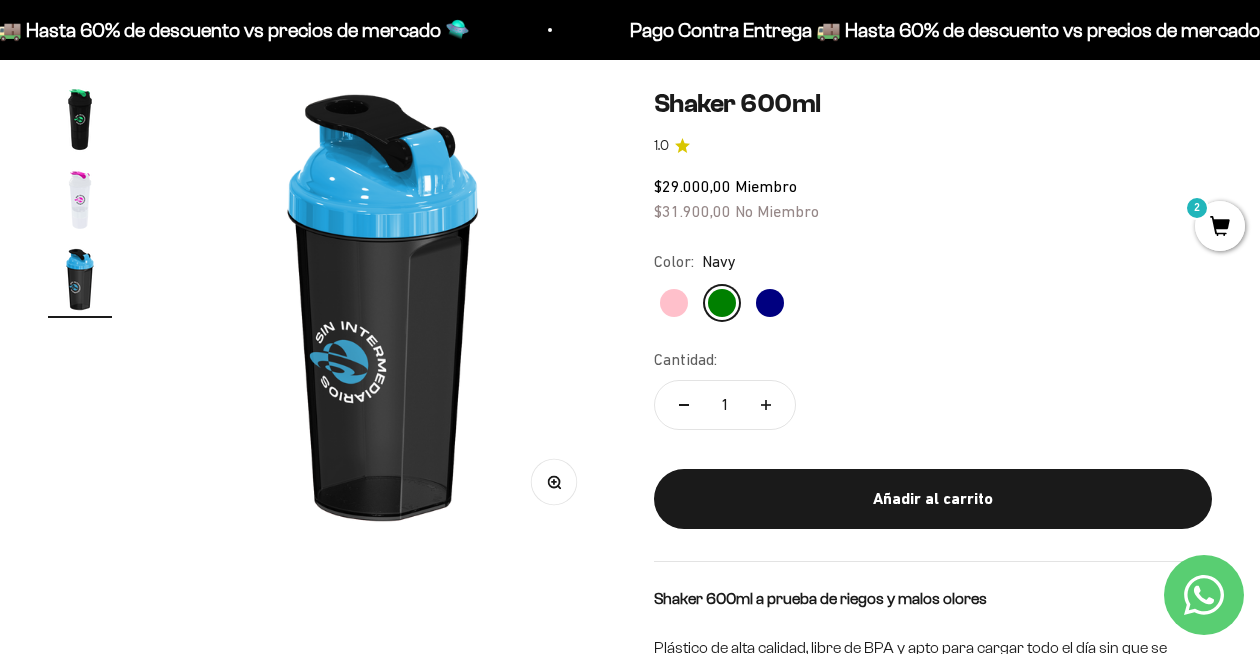 scroll, scrollTop: 0, scrollLeft: 0, axis: both 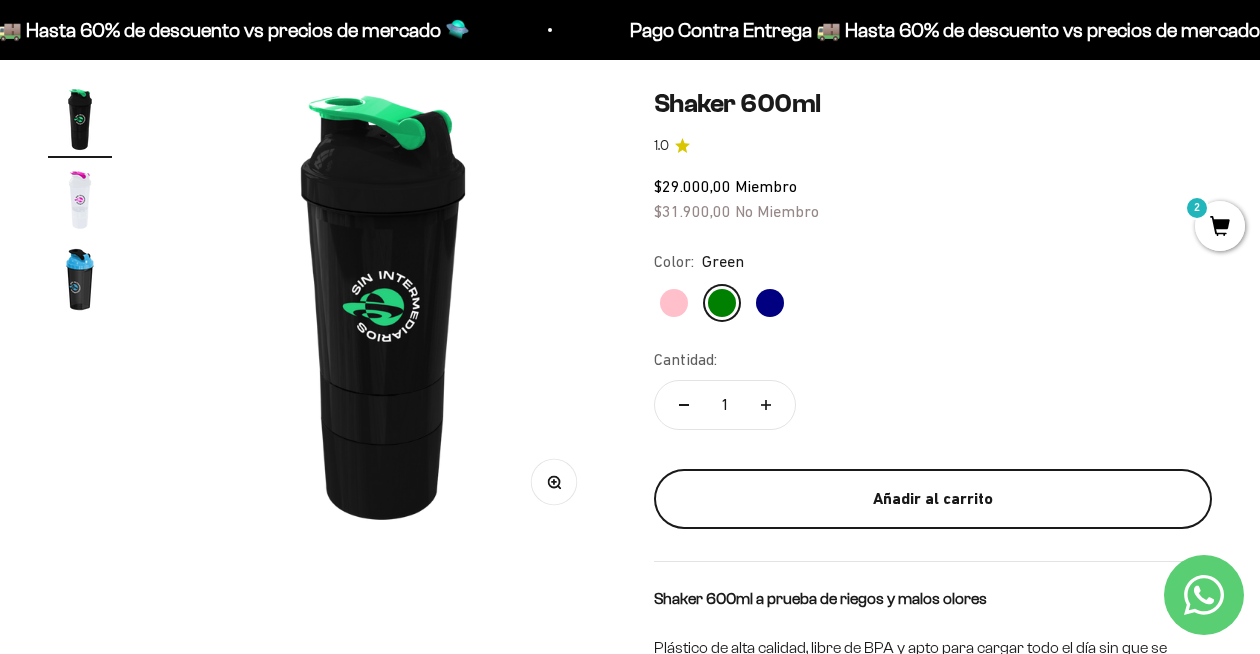 click on "Añadir al carrito" at bounding box center (933, 499) 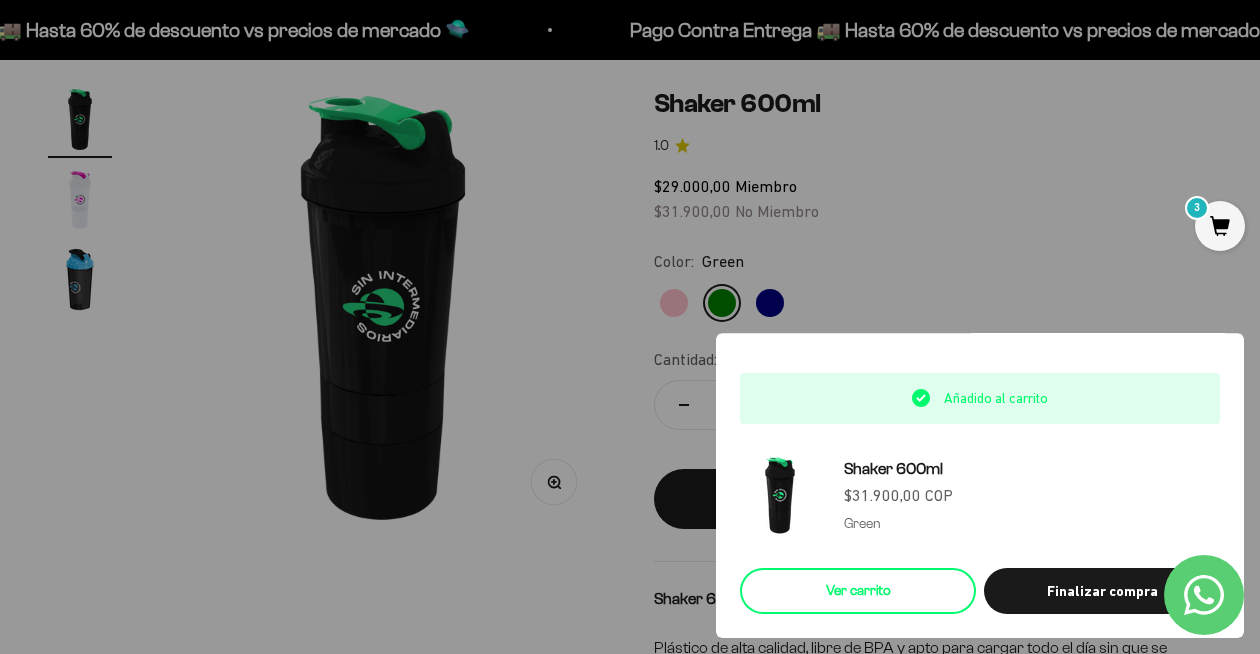 click on "Ver carrito" at bounding box center [858, 591] 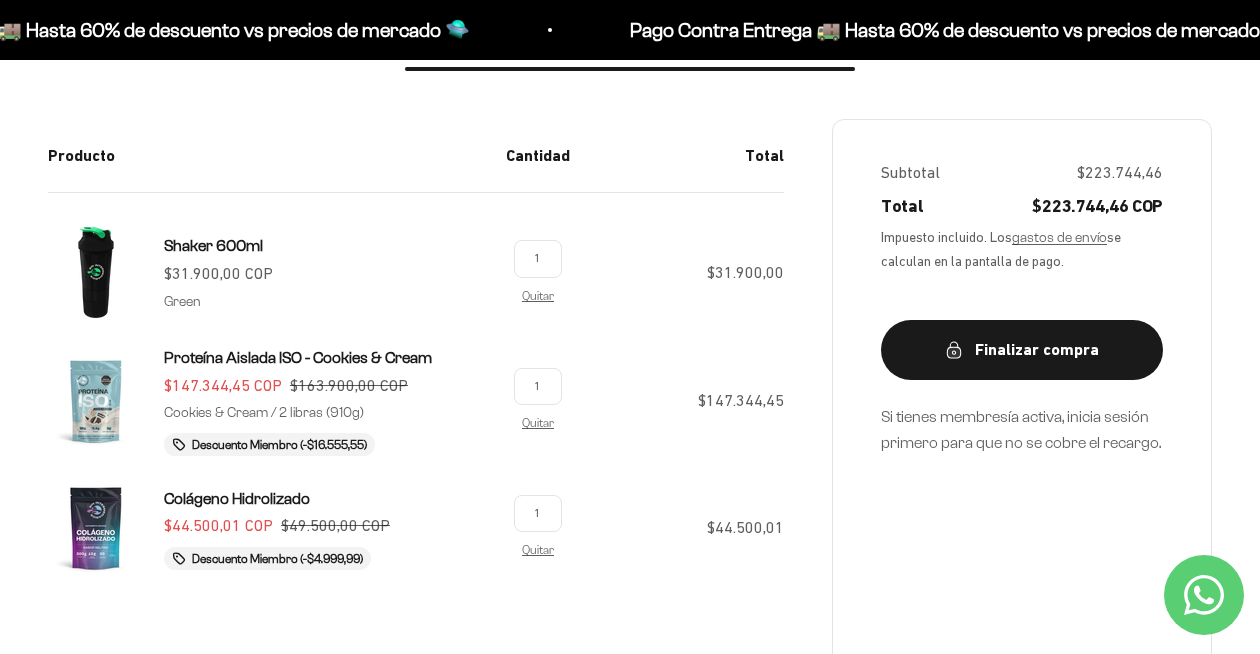 scroll, scrollTop: 335, scrollLeft: 0, axis: vertical 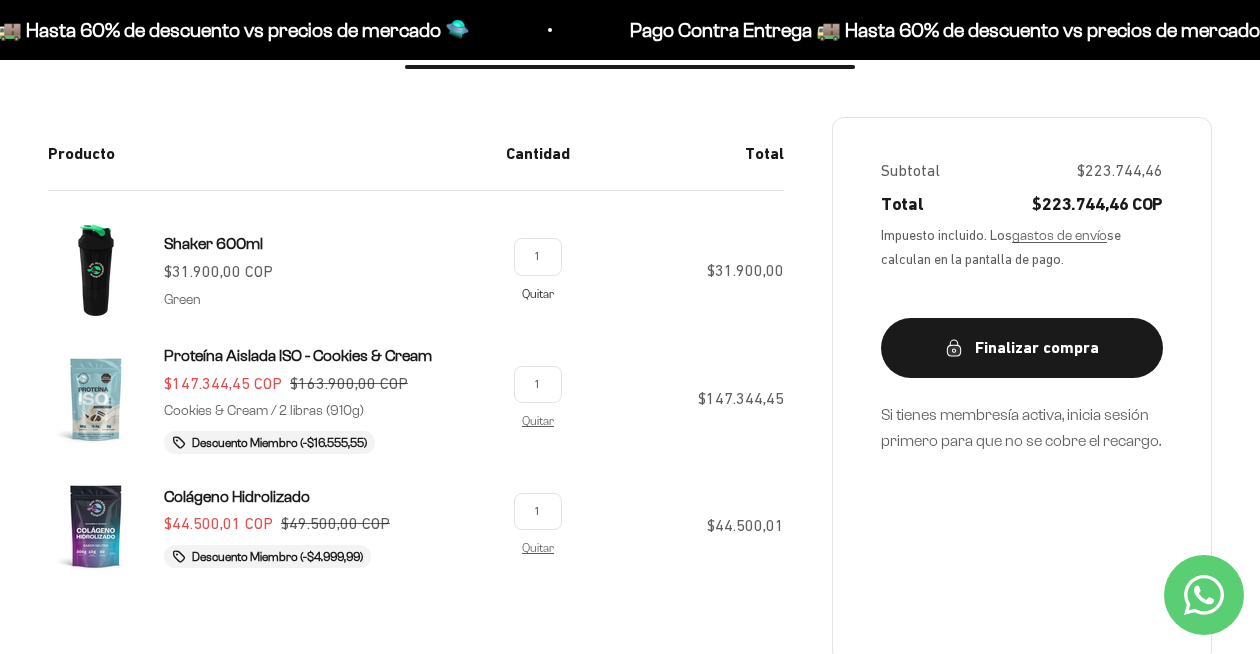 click on "Quitar" at bounding box center (538, 293) 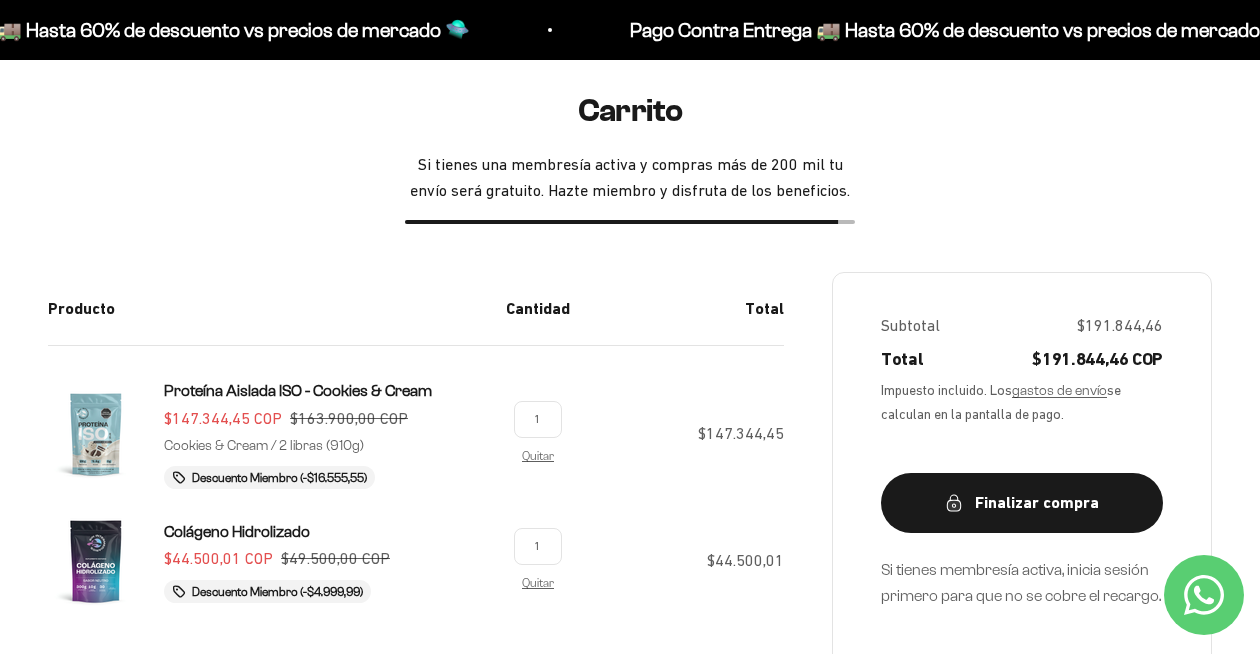 scroll, scrollTop: 247, scrollLeft: 0, axis: vertical 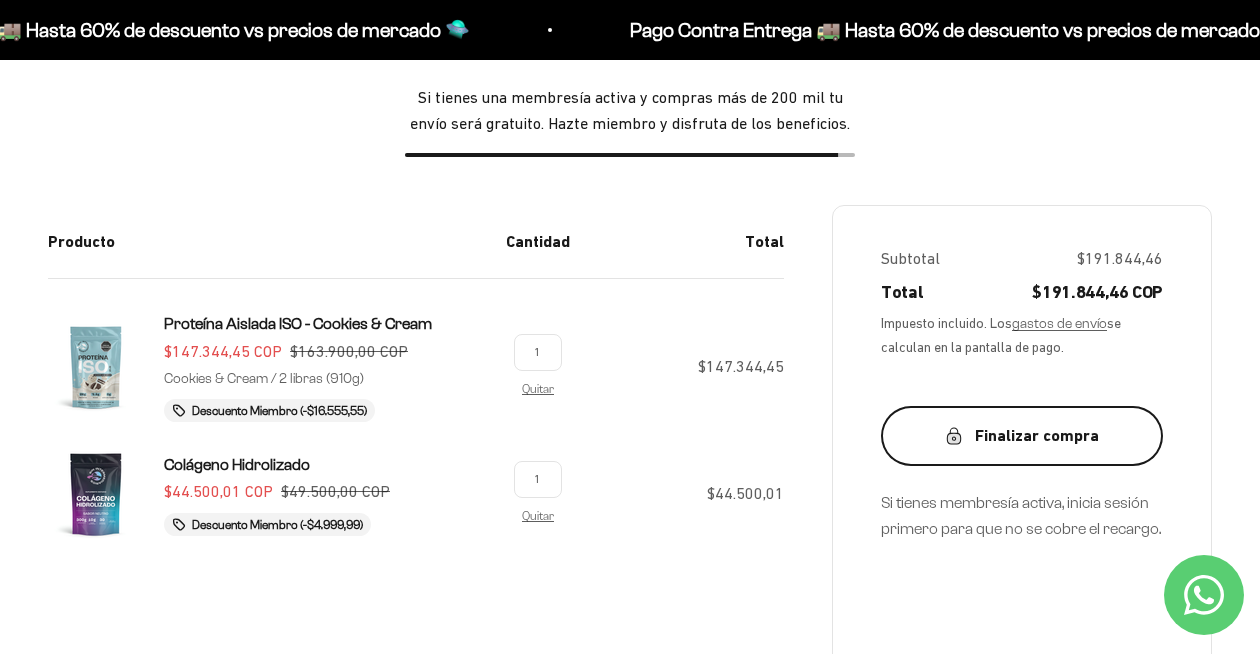 click on "Finalizar compra" at bounding box center [1022, 436] 